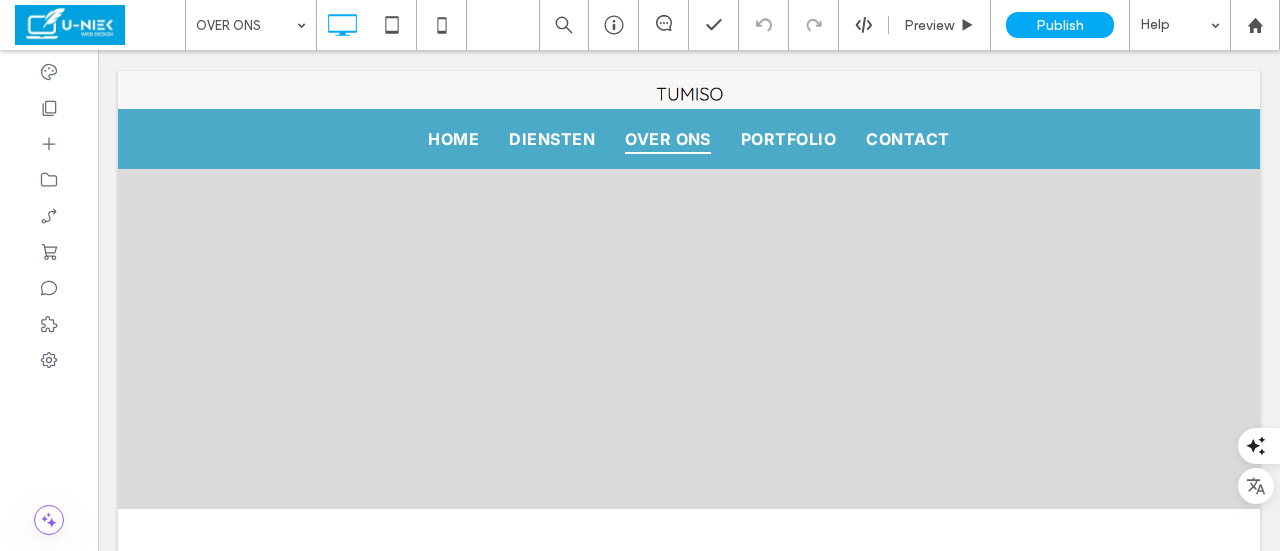 scroll, scrollTop: 0, scrollLeft: 0, axis: both 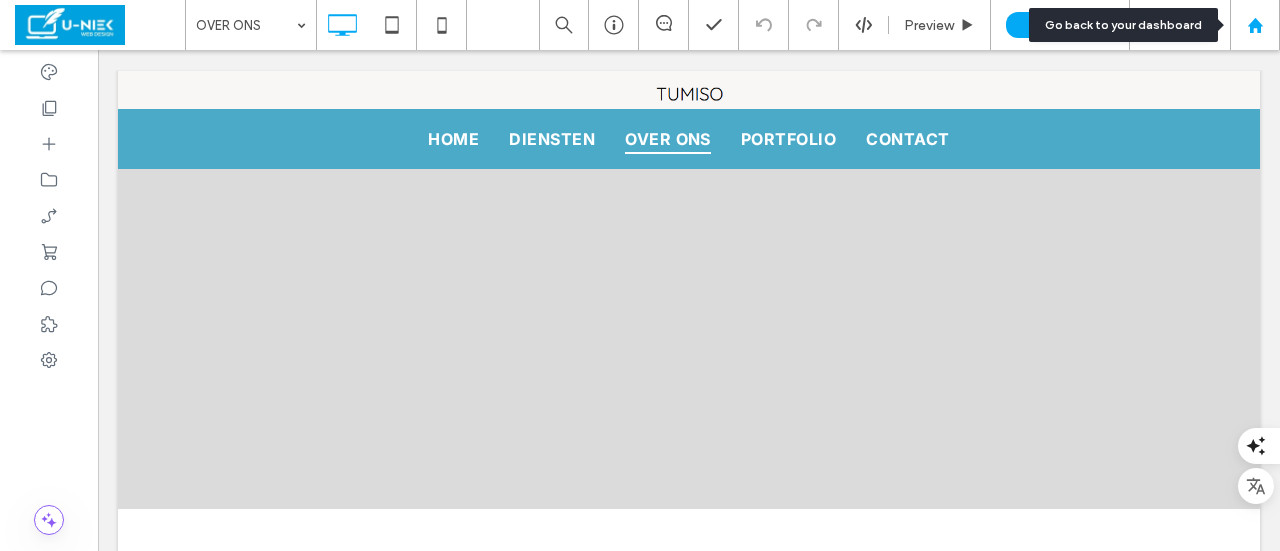 click 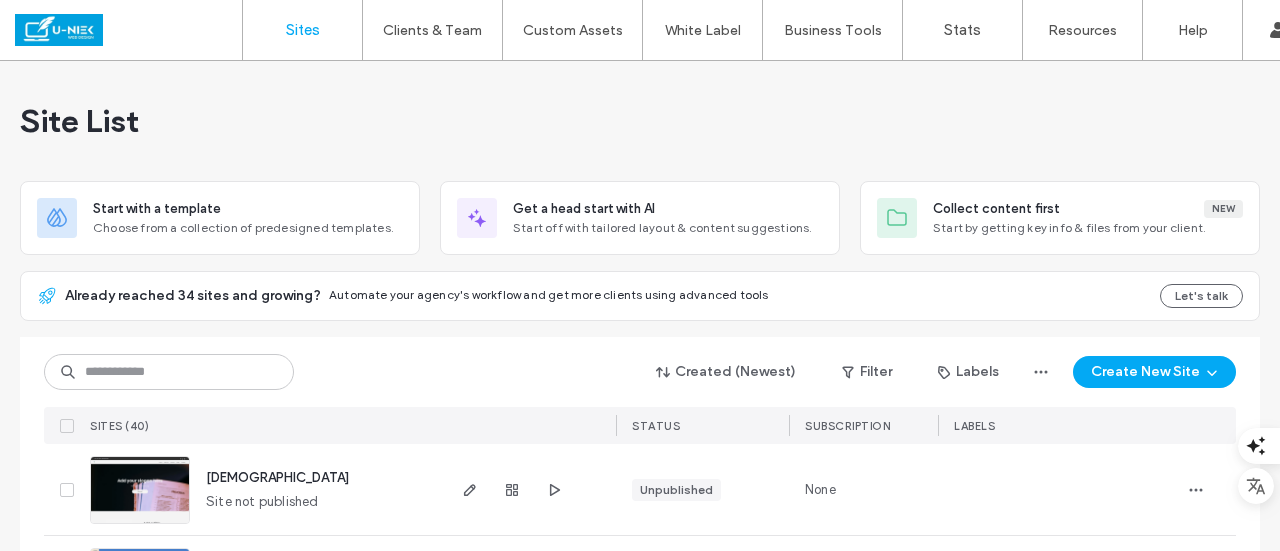 scroll, scrollTop: 0, scrollLeft: 0, axis: both 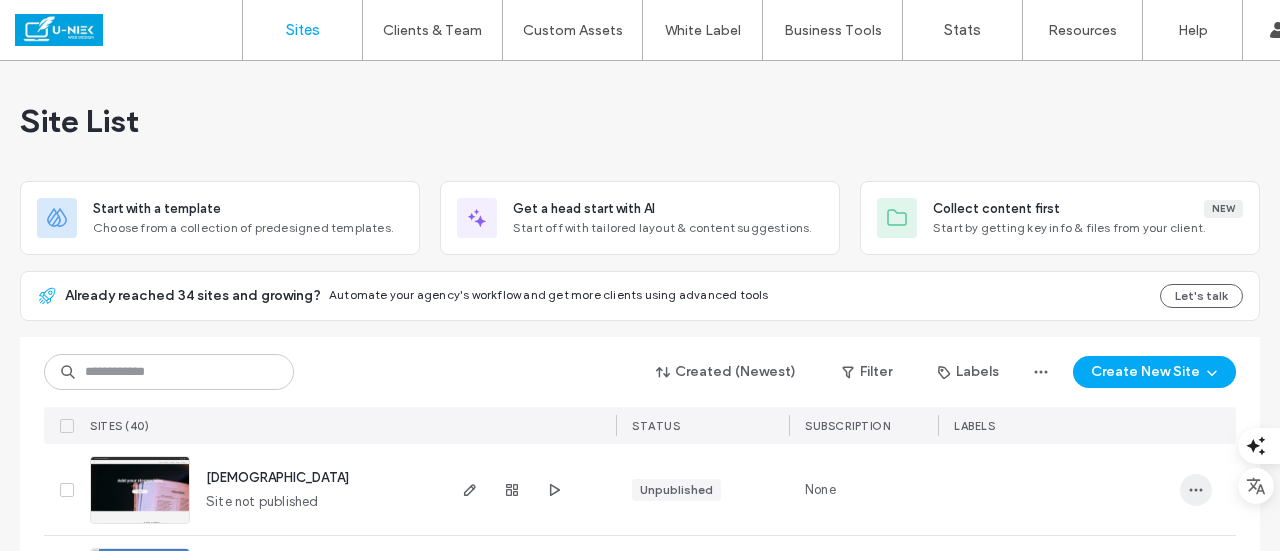 click 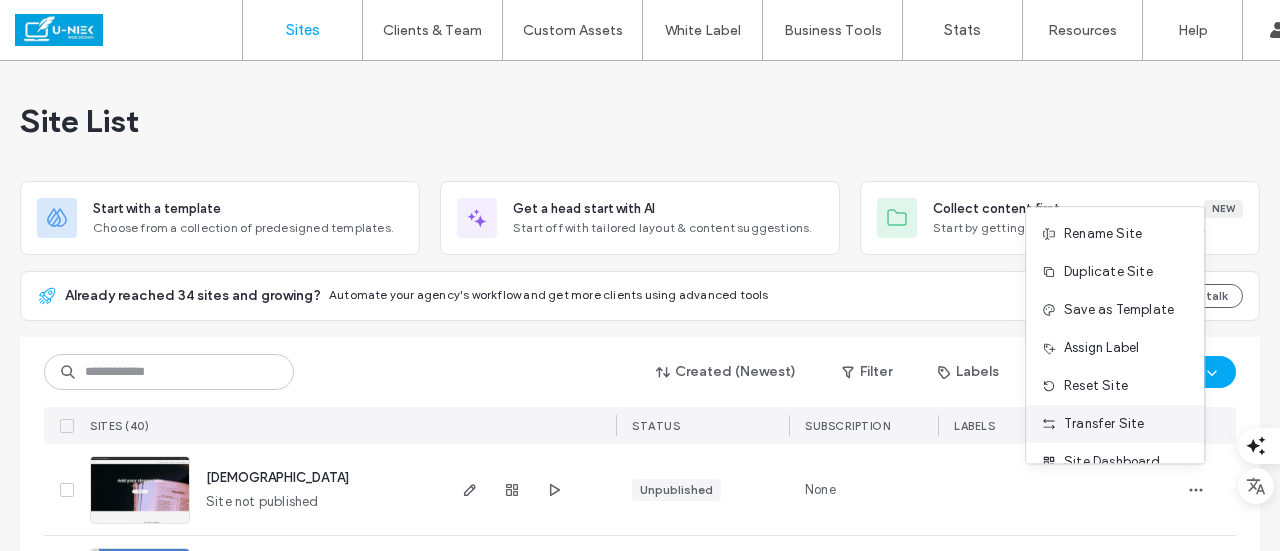 scroll, scrollTop: 63, scrollLeft: 0, axis: vertical 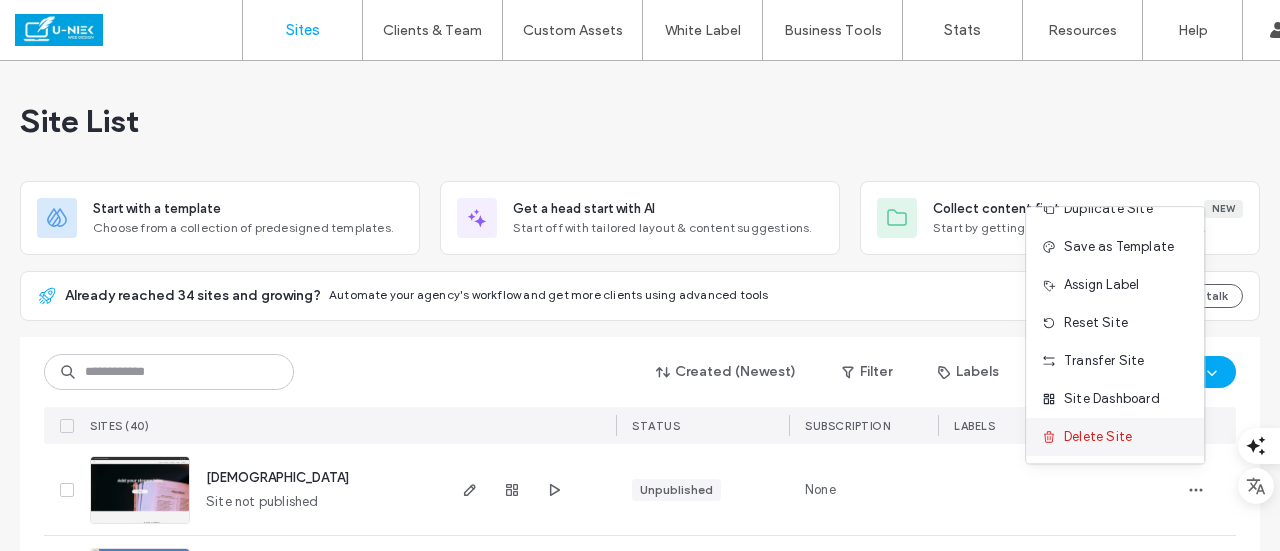 click on "Delete Site" at bounding box center (1098, 437) 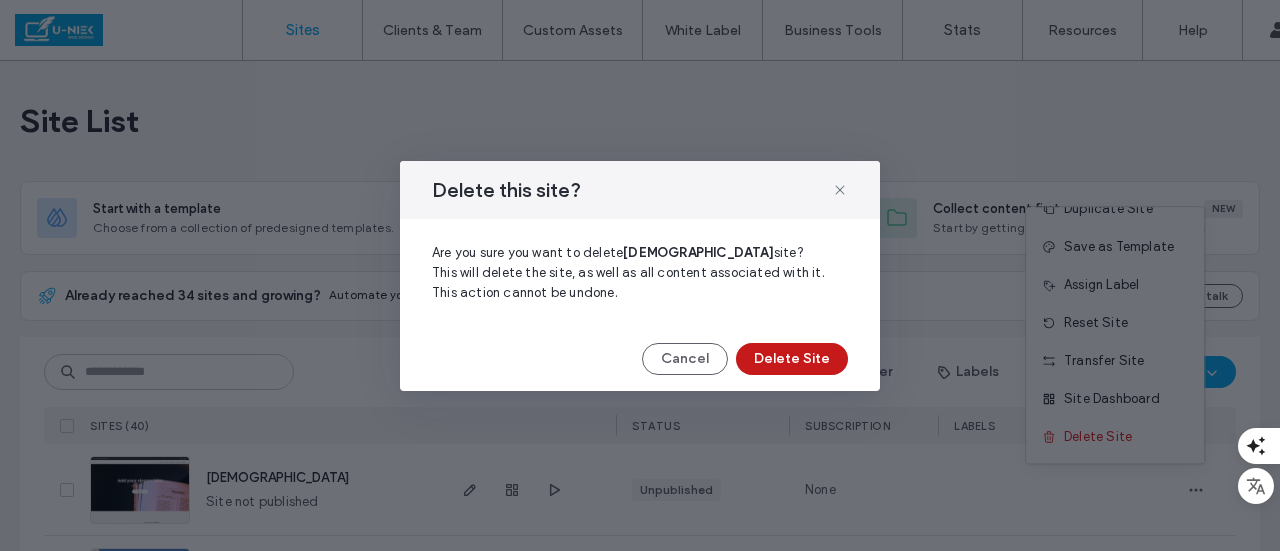click on "Delete Site" at bounding box center (792, 359) 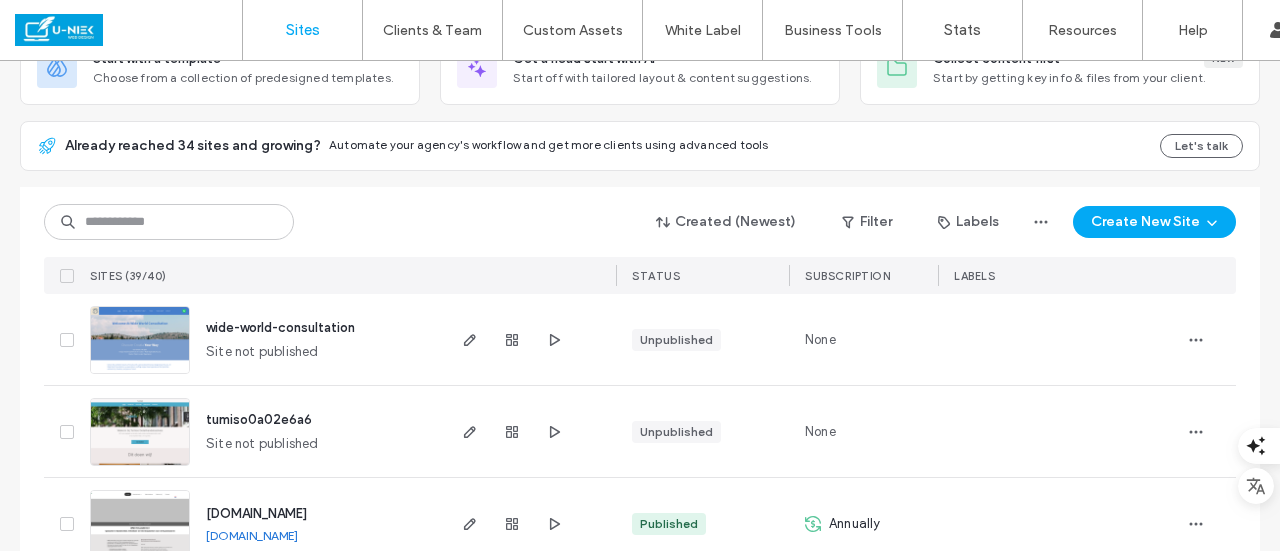 scroll, scrollTop: 300, scrollLeft: 0, axis: vertical 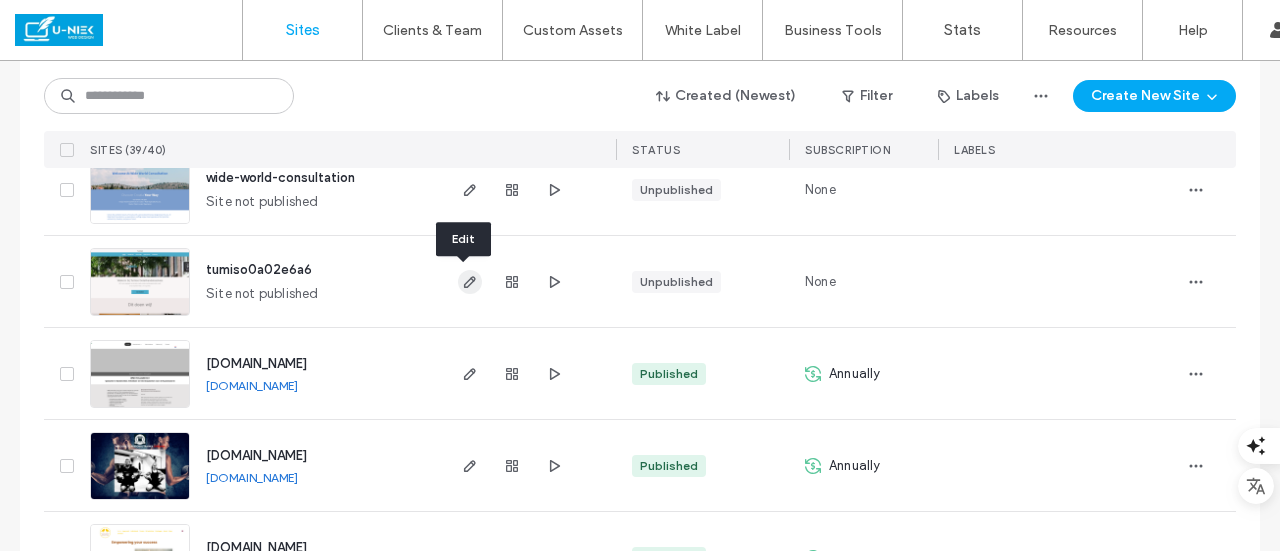 click 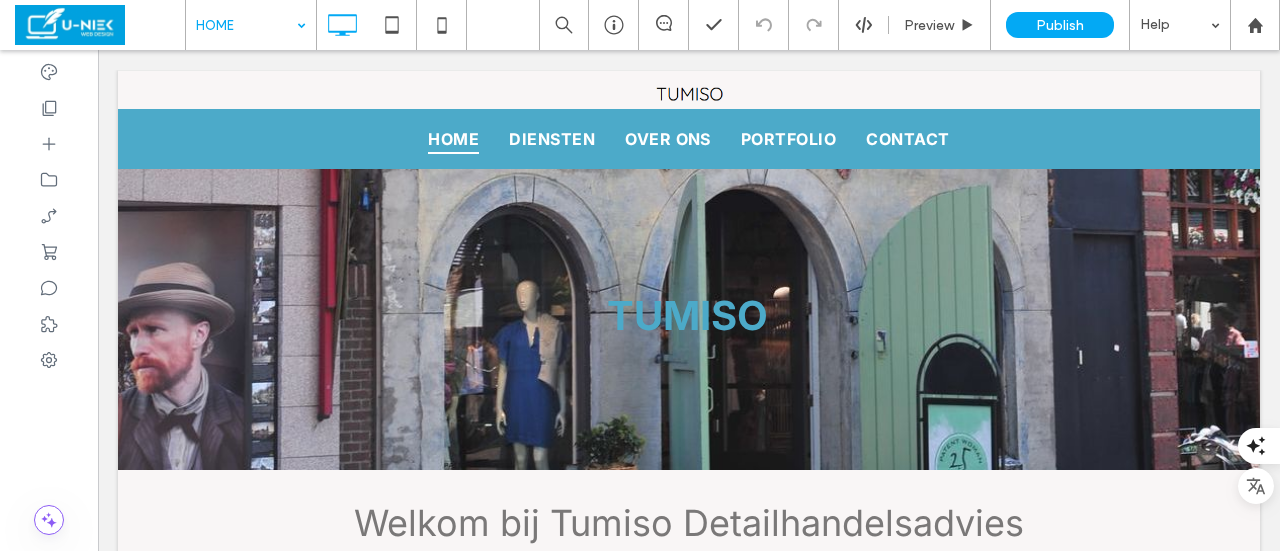 scroll, scrollTop: 0, scrollLeft: 0, axis: both 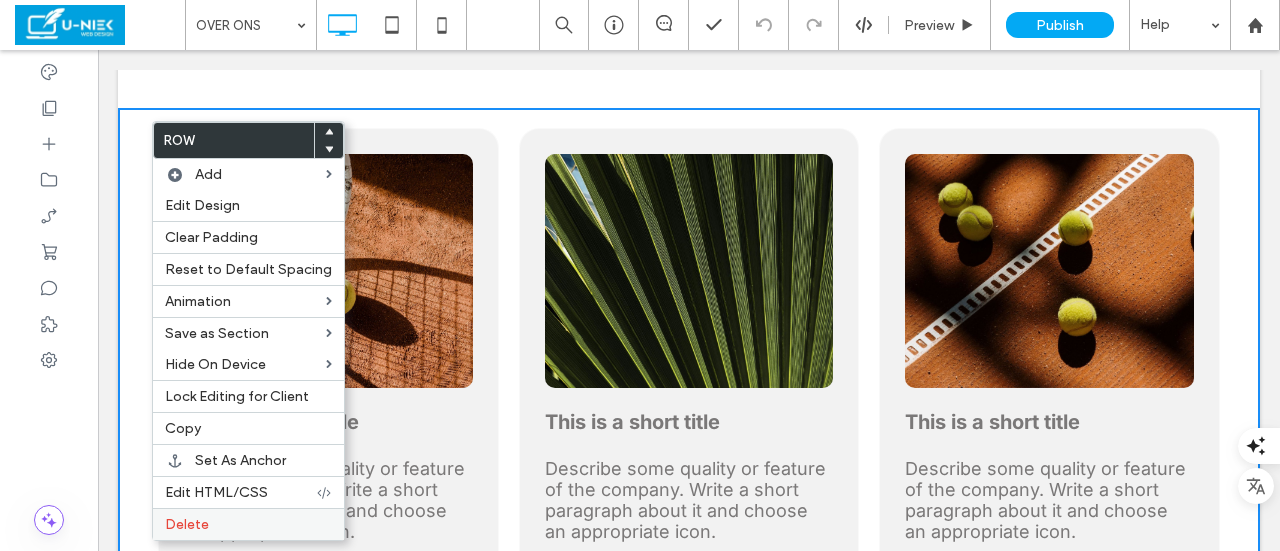 click on "Delete" at bounding box center (187, 524) 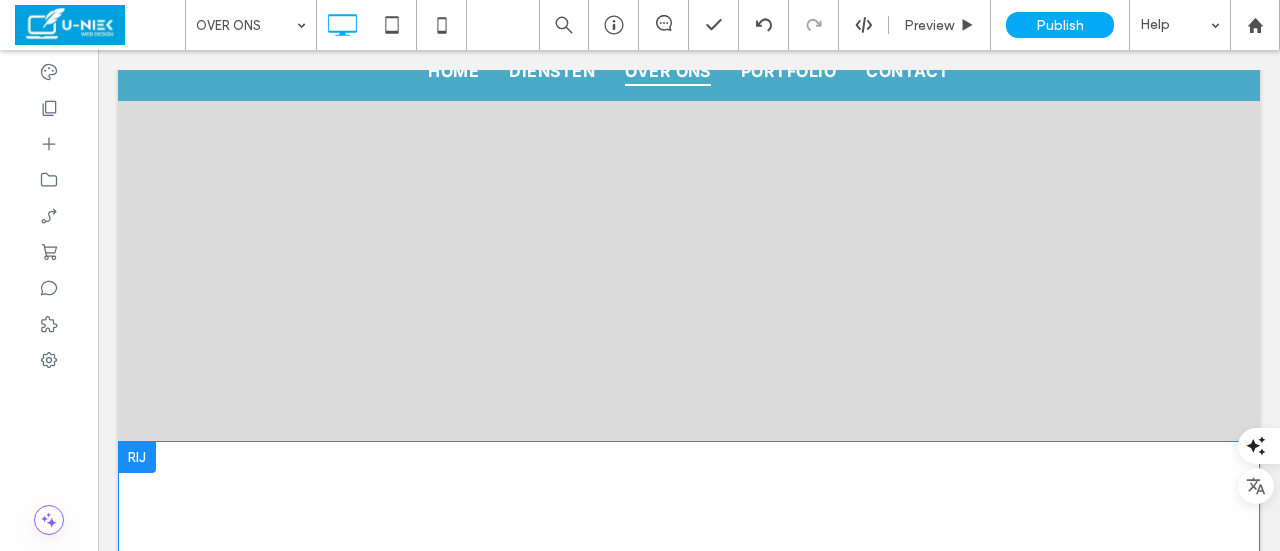 scroll, scrollTop: 0, scrollLeft: 0, axis: both 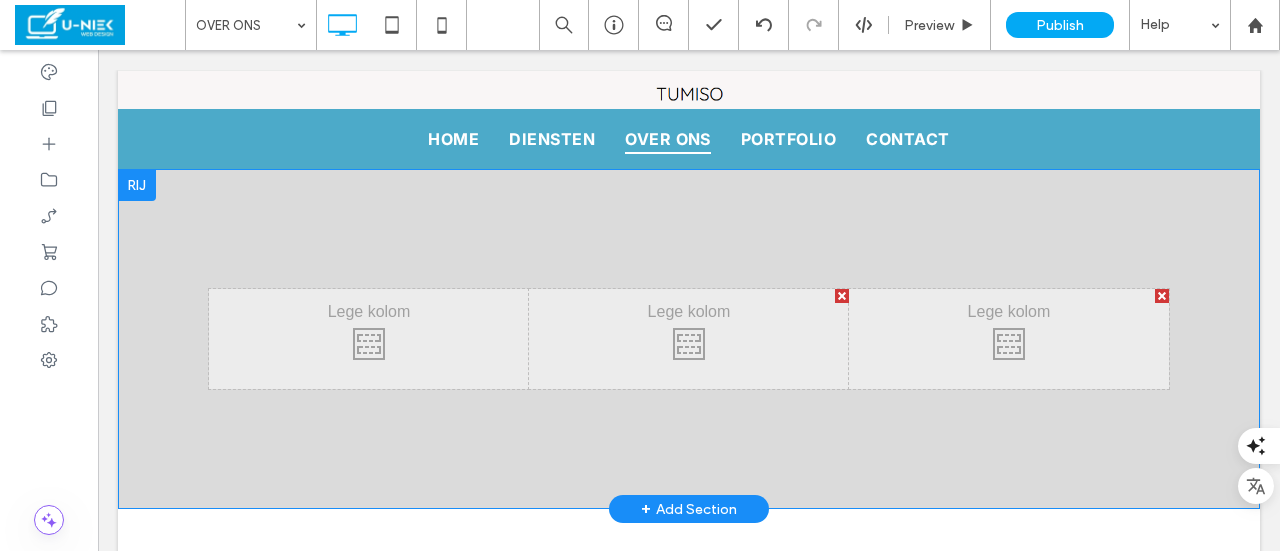 click at bounding box center [842, 296] 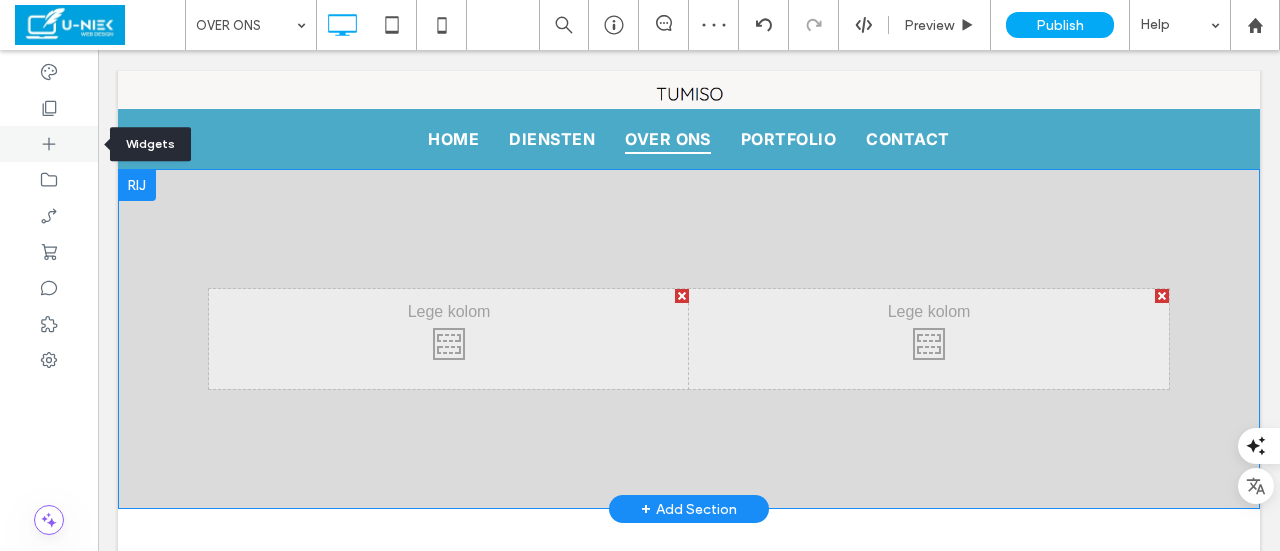 click 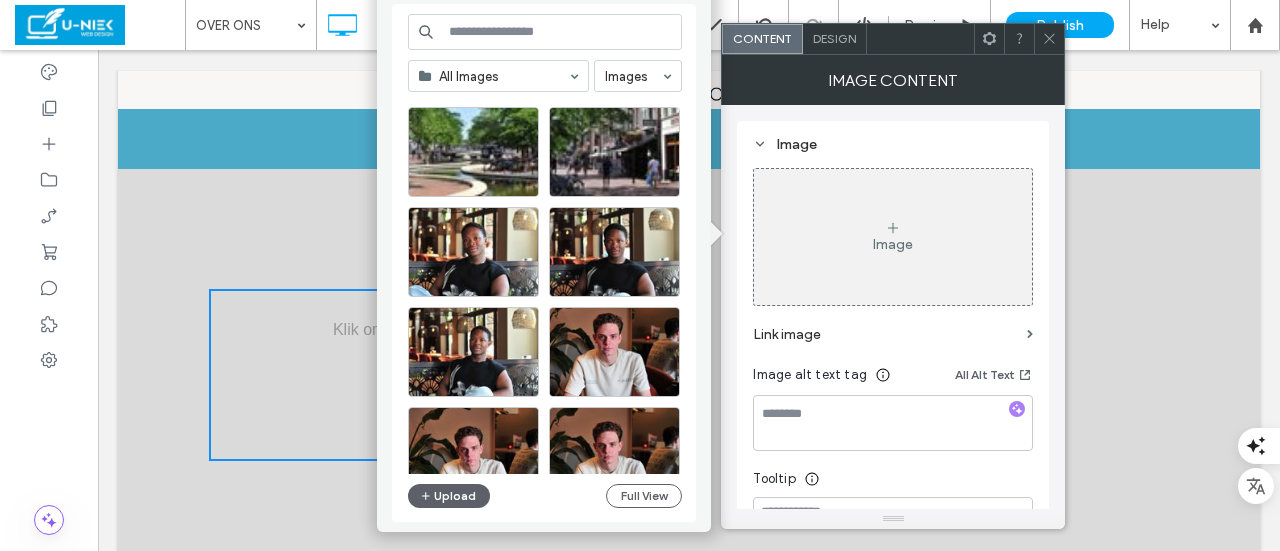scroll, scrollTop: 200, scrollLeft: 0, axis: vertical 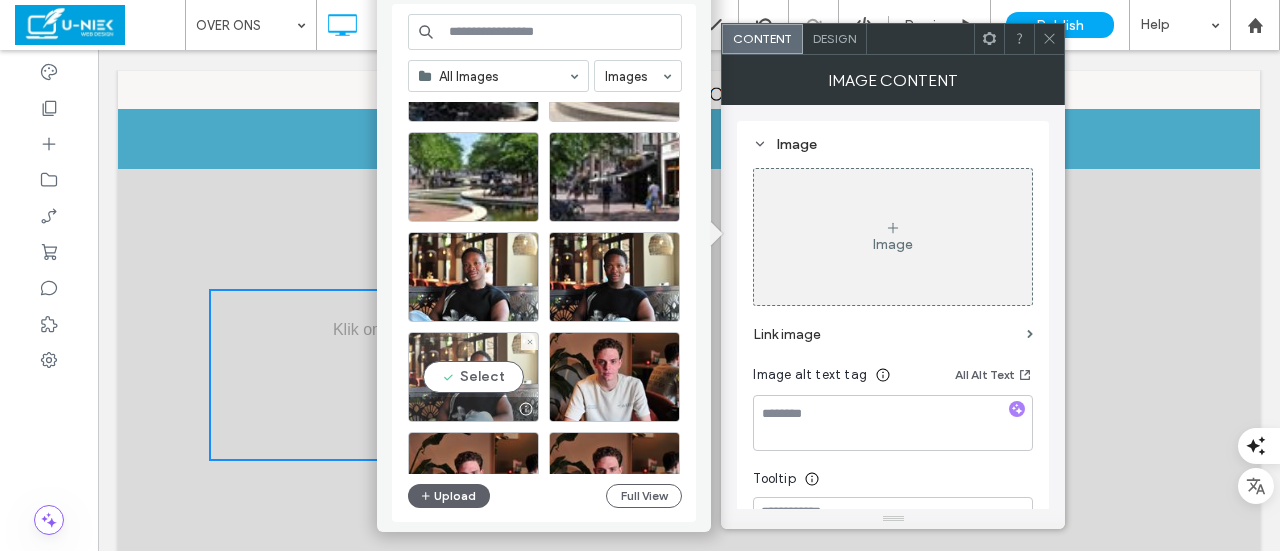click on "Select" at bounding box center [473, 377] 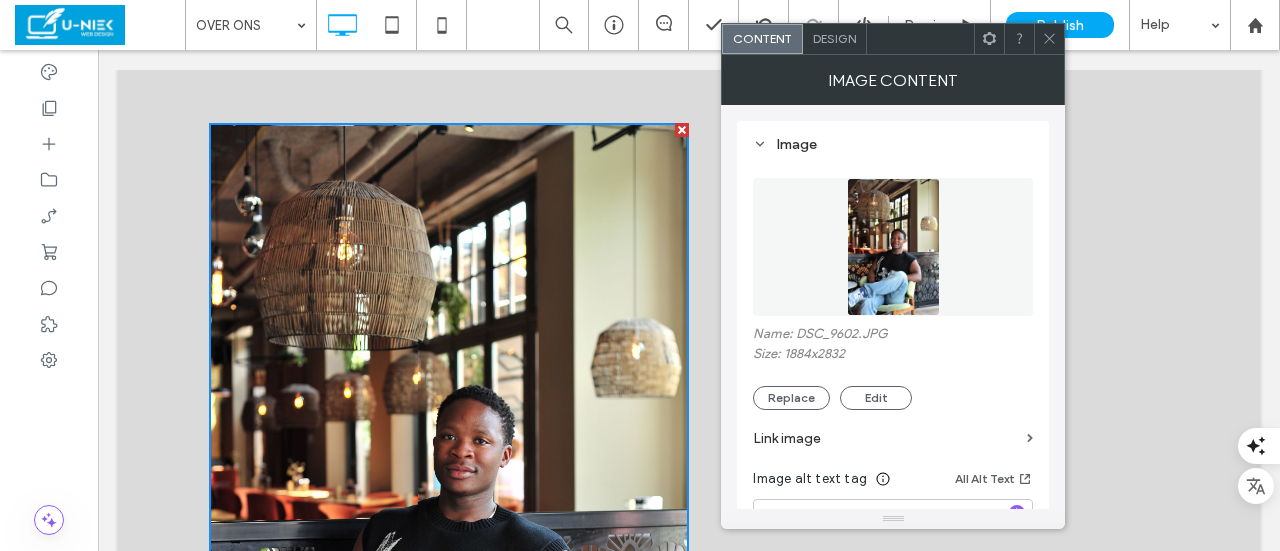 scroll, scrollTop: 0, scrollLeft: 0, axis: both 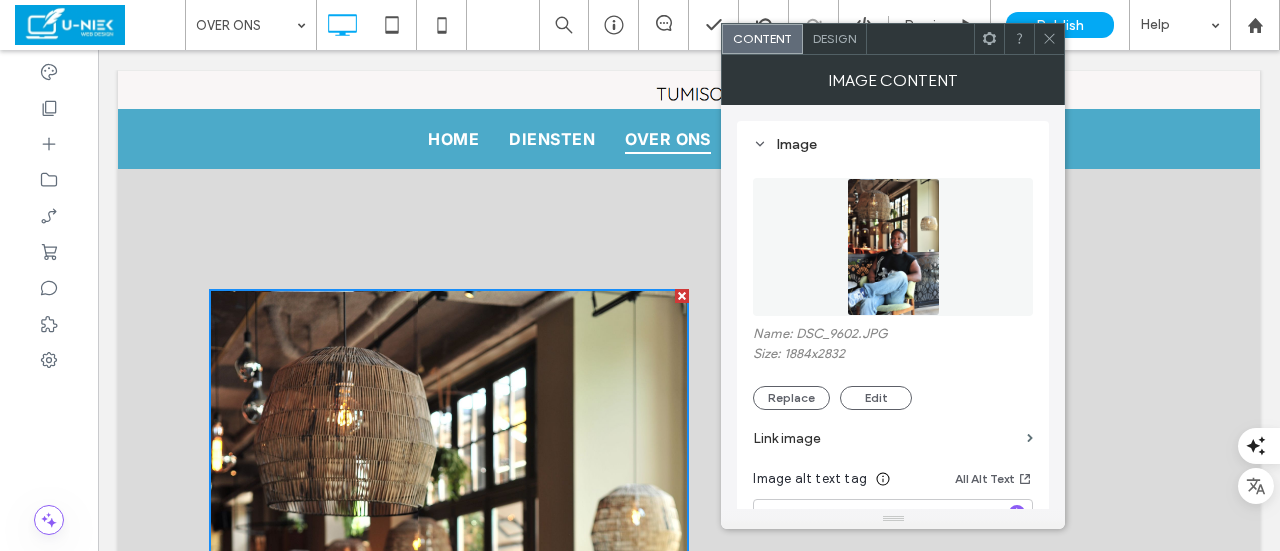 click at bounding box center [1049, 39] 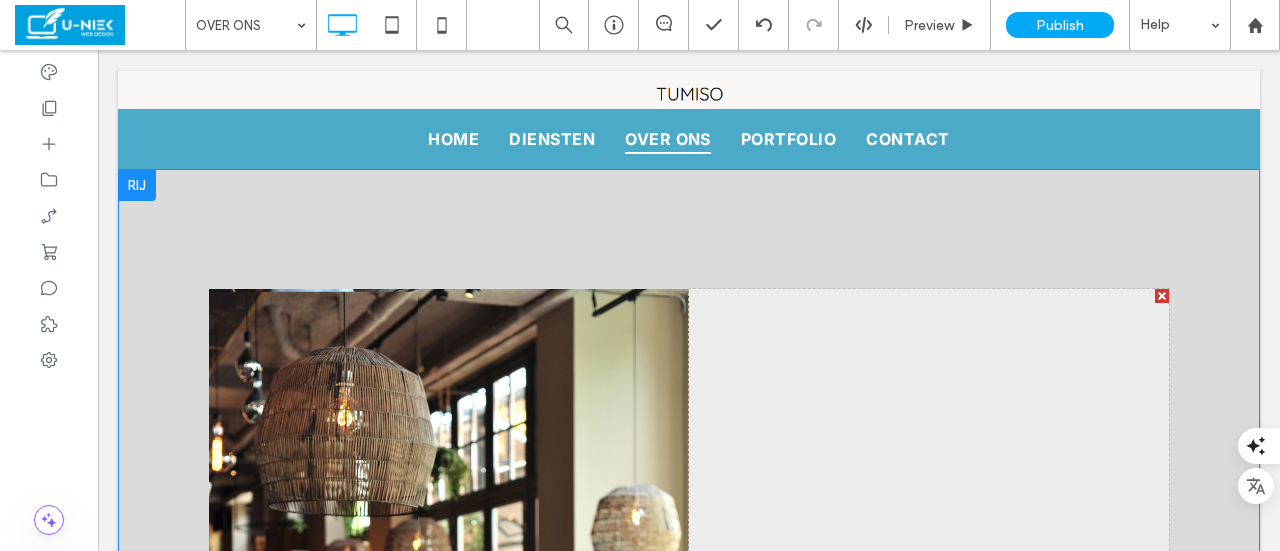 click on "Click To Paste" at bounding box center (929, 650) 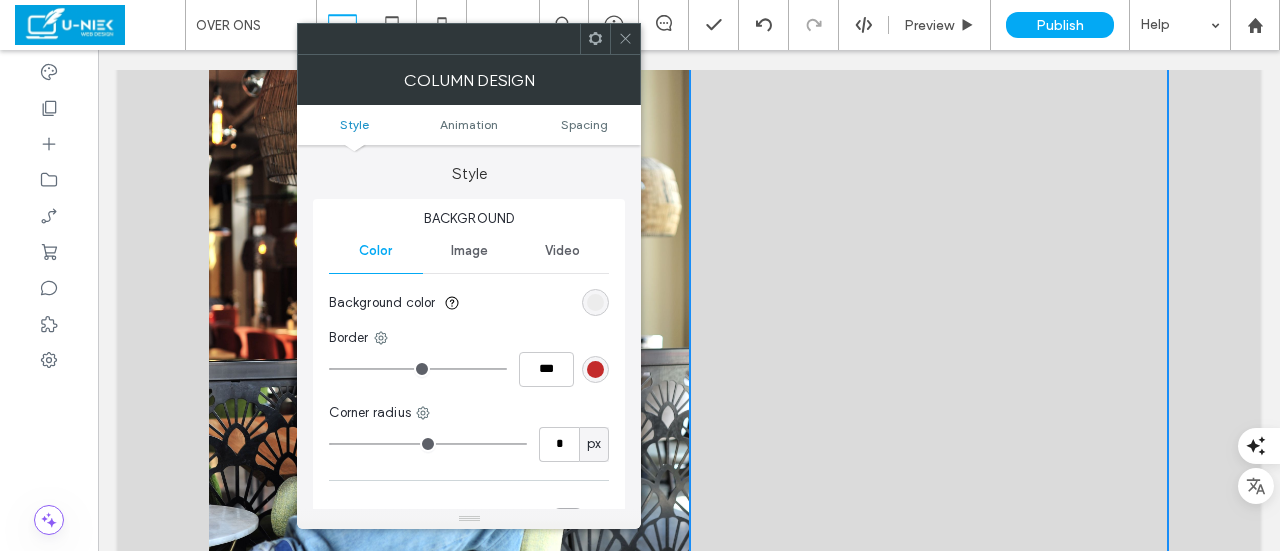 scroll, scrollTop: 300, scrollLeft: 0, axis: vertical 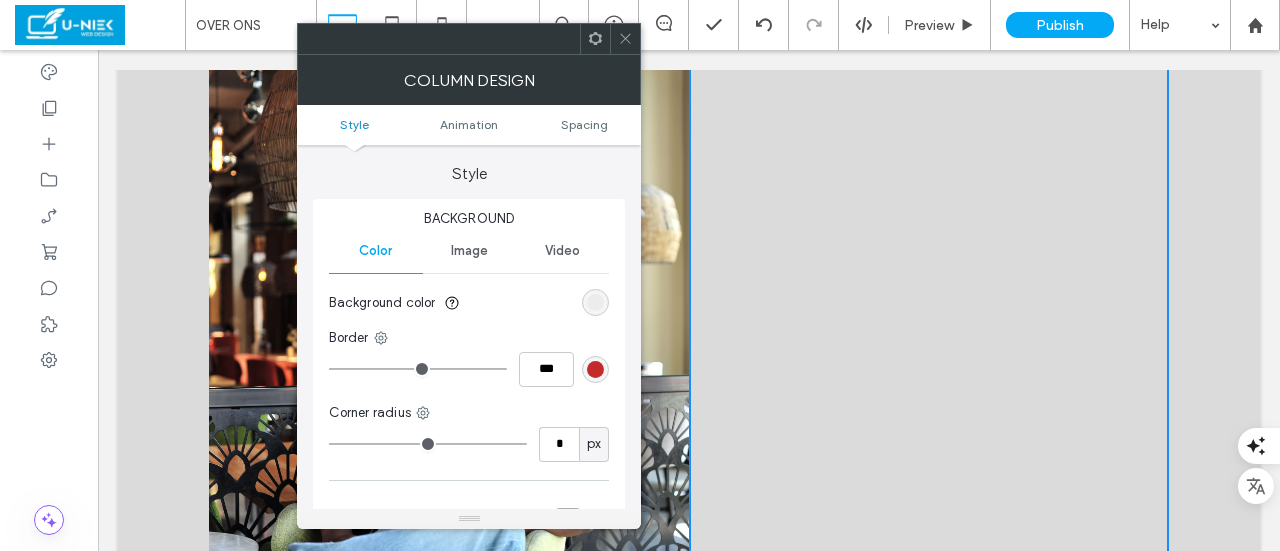 click 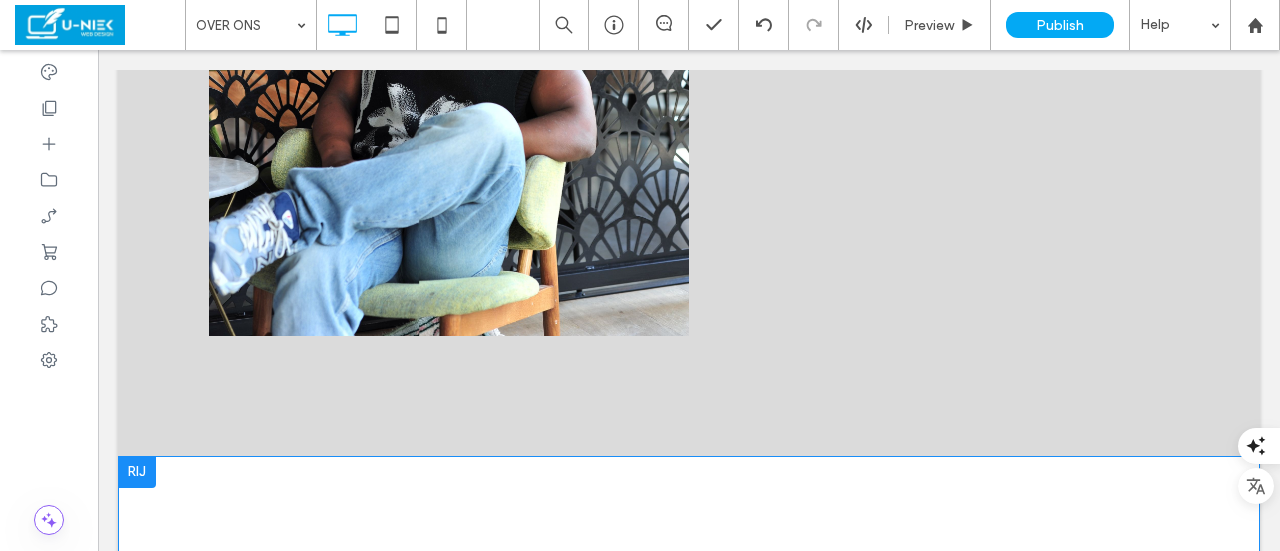 scroll, scrollTop: 700, scrollLeft: 0, axis: vertical 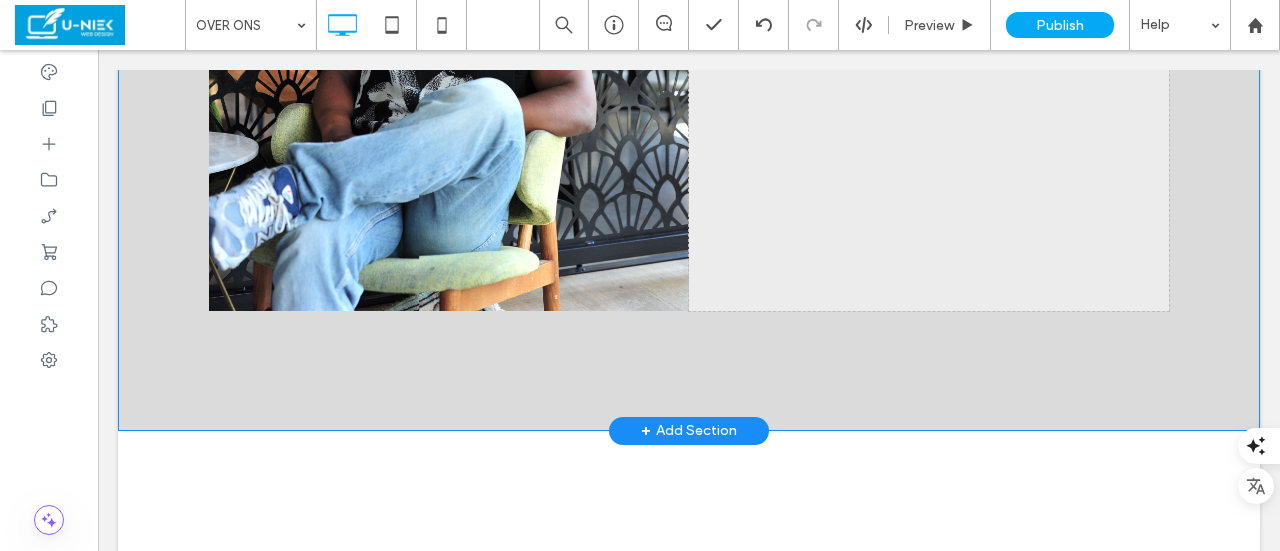 click on "+ Add Section" at bounding box center (689, 431) 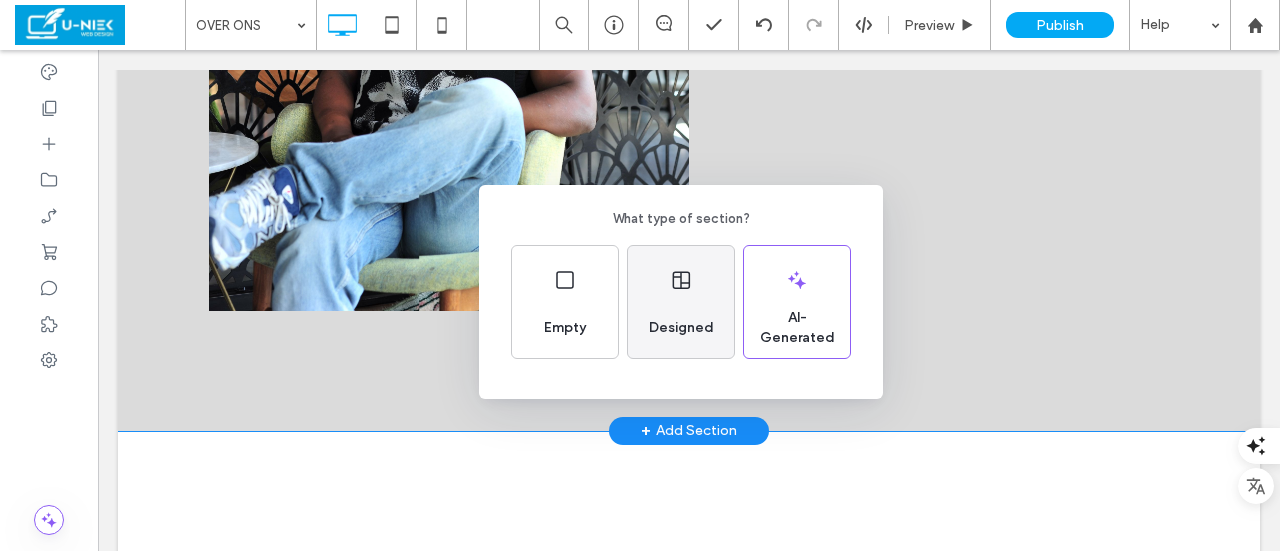 click 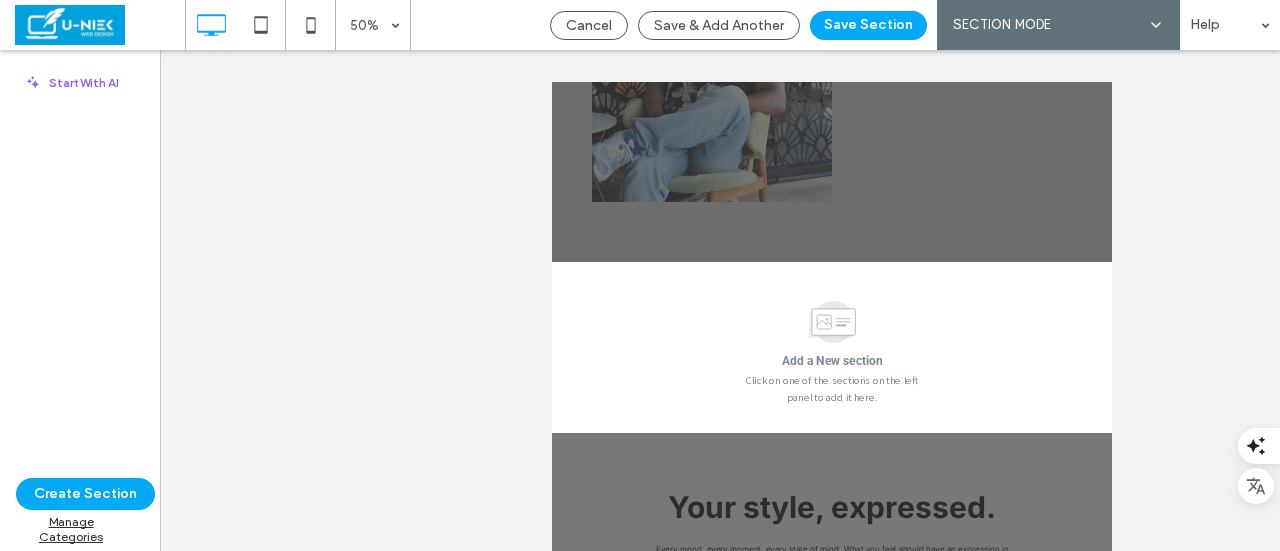 scroll, scrollTop: 698, scrollLeft: 0, axis: vertical 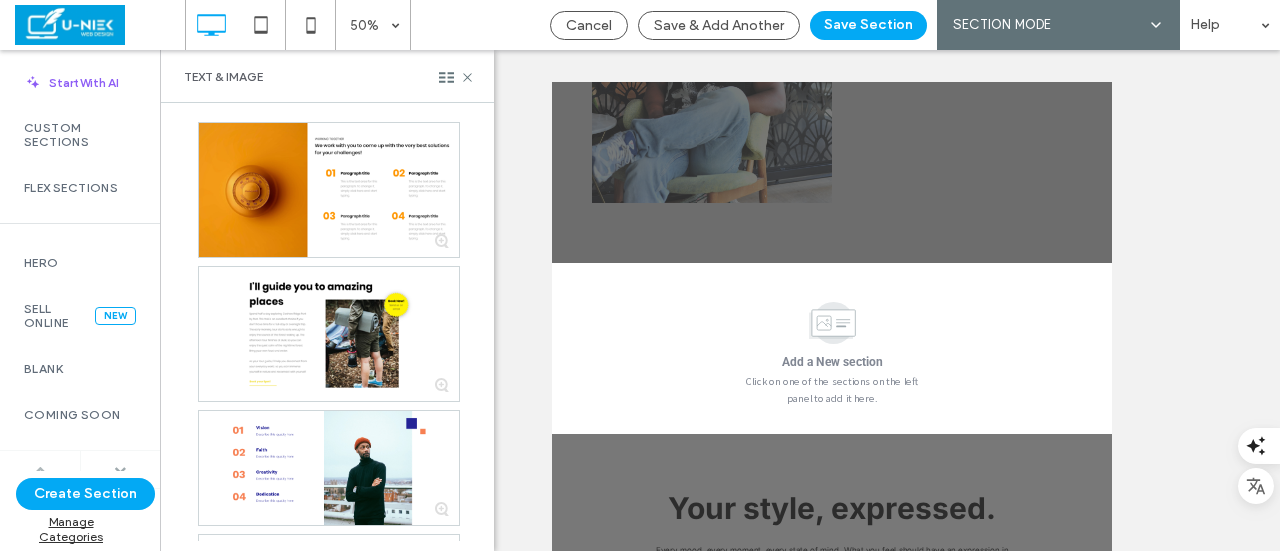 click at bounding box center (120, 470) 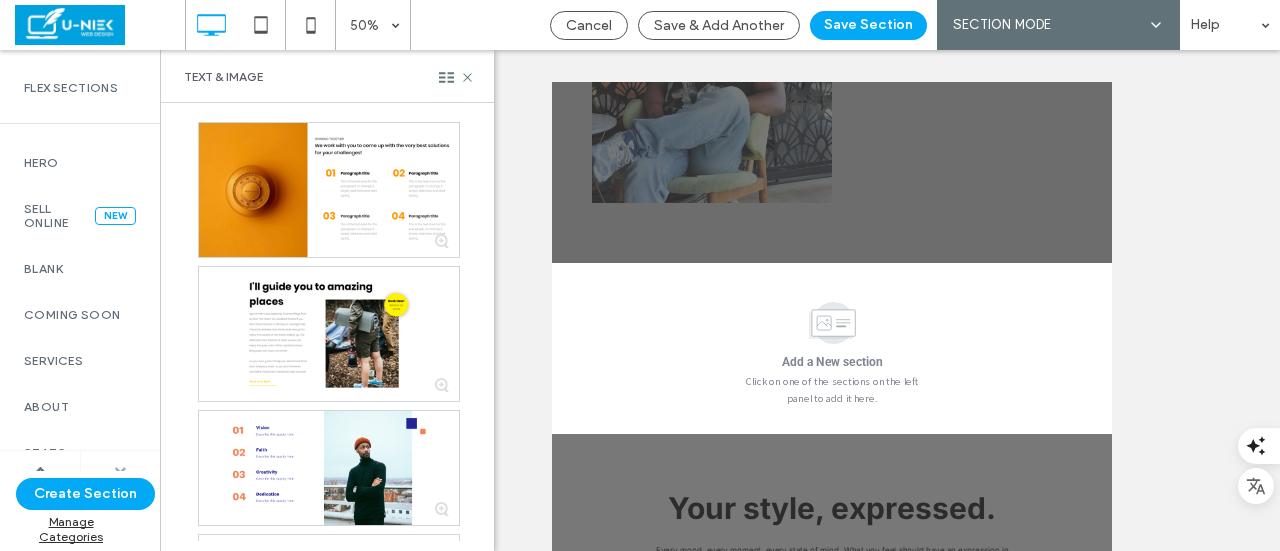 click at bounding box center (120, 470) 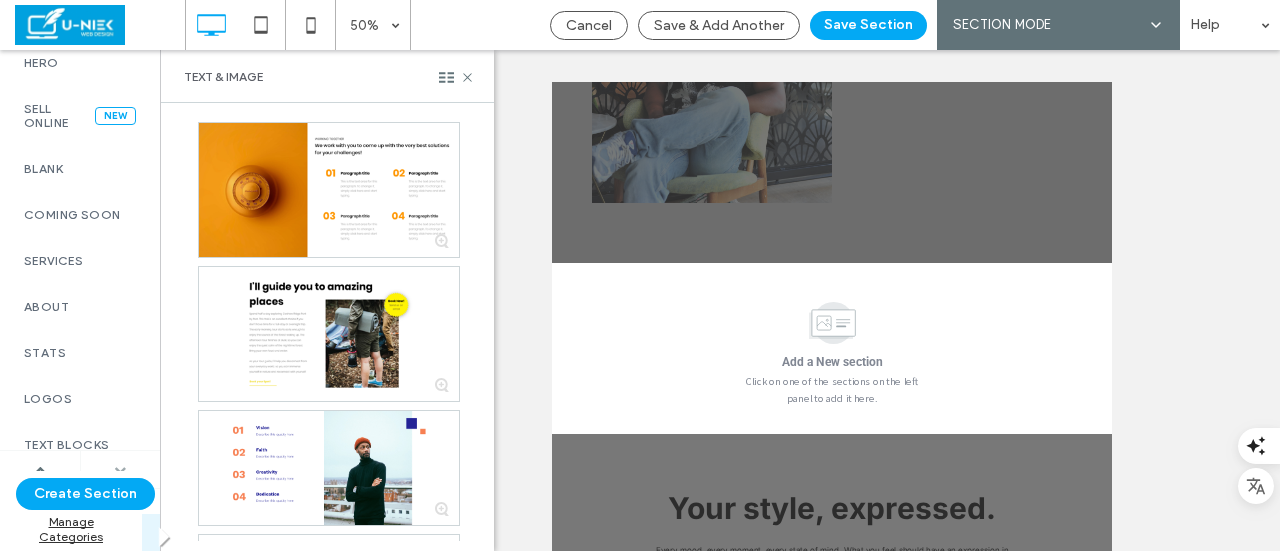 click at bounding box center [120, 470] 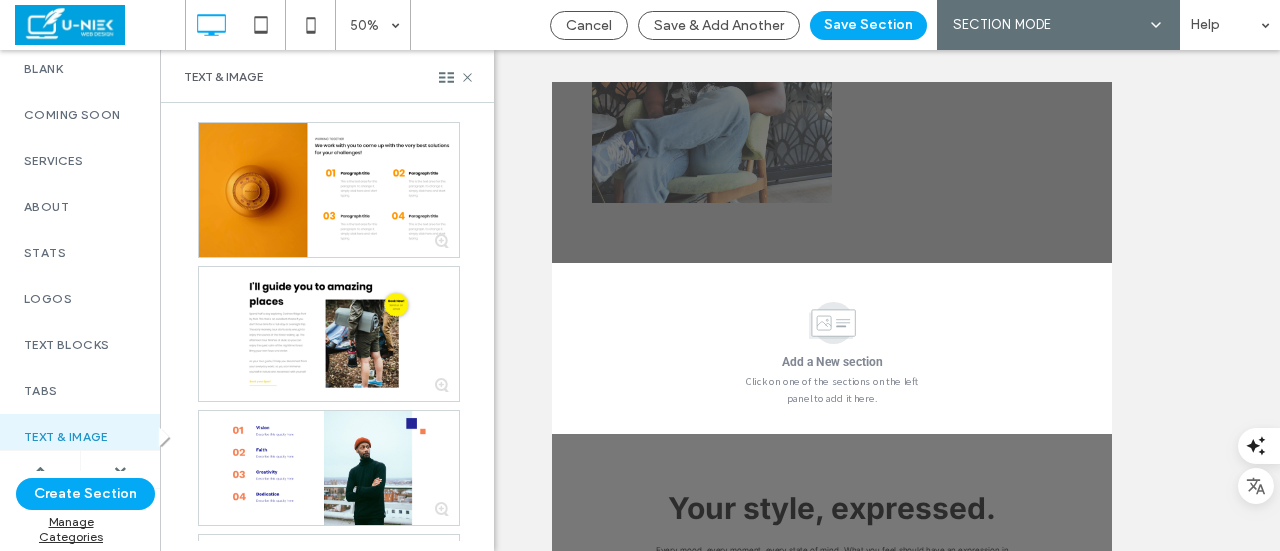 click on "Text & Image" at bounding box center [80, 437] 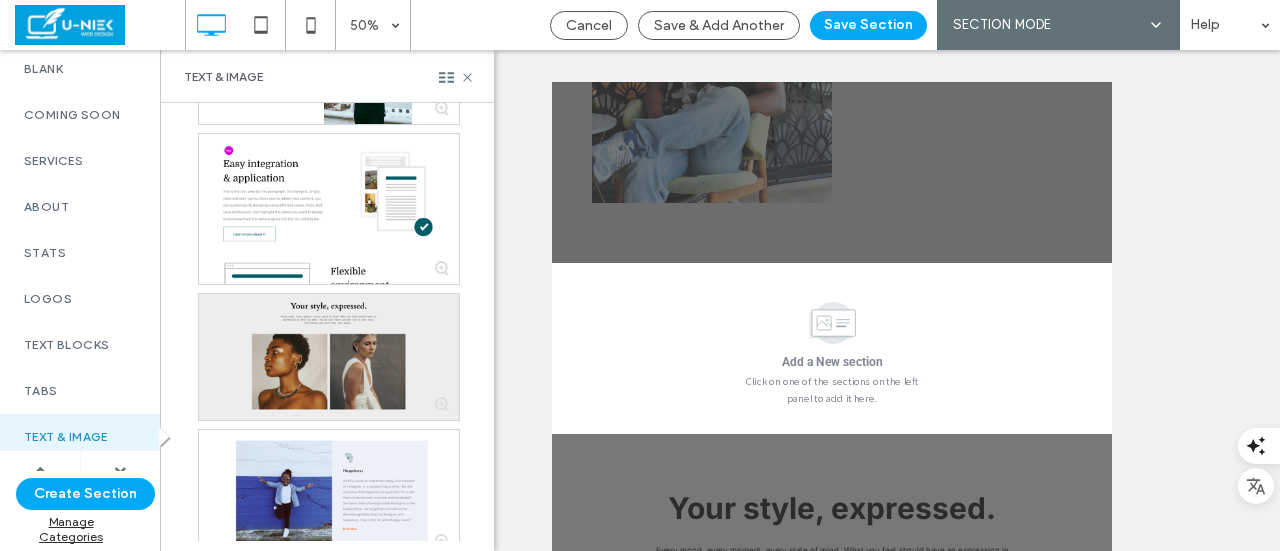 scroll, scrollTop: 500, scrollLeft: 0, axis: vertical 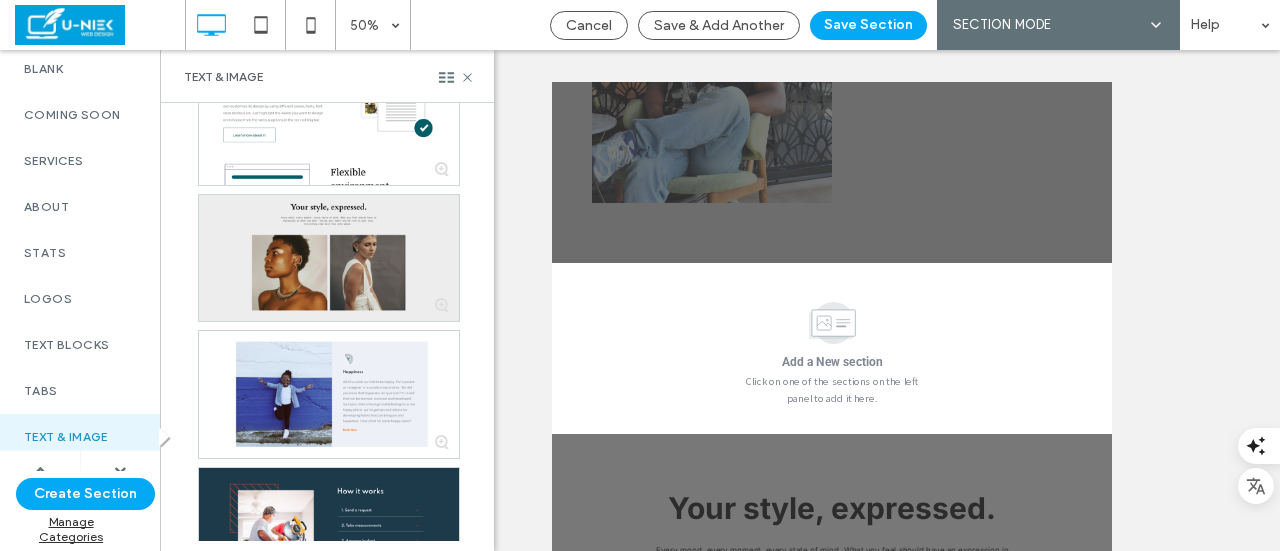 click at bounding box center (329, 258) 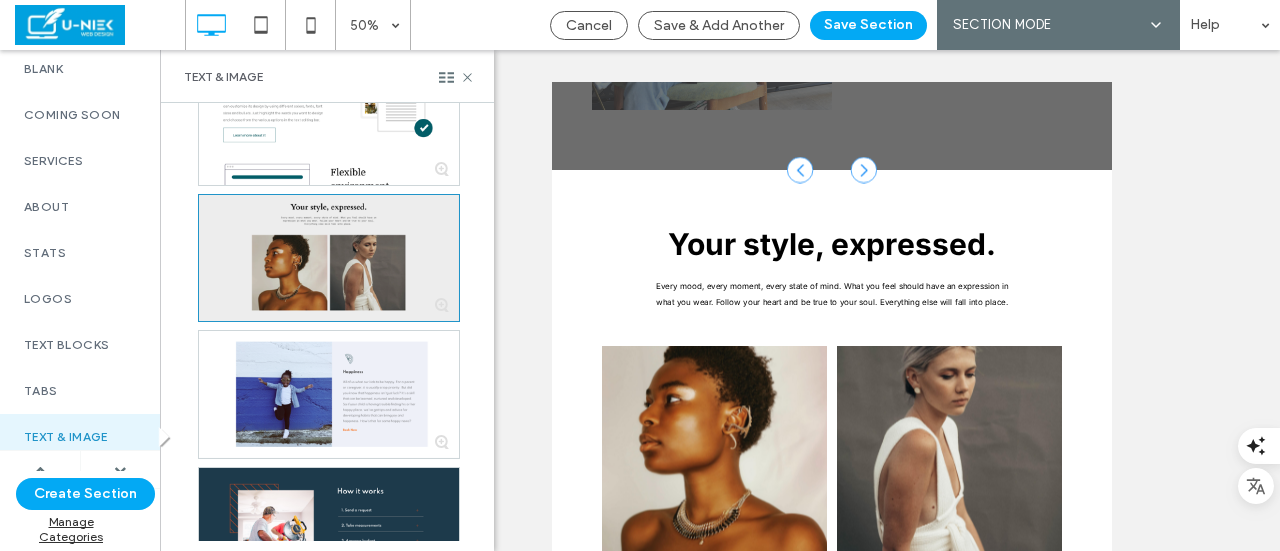 scroll, scrollTop: 898, scrollLeft: 0, axis: vertical 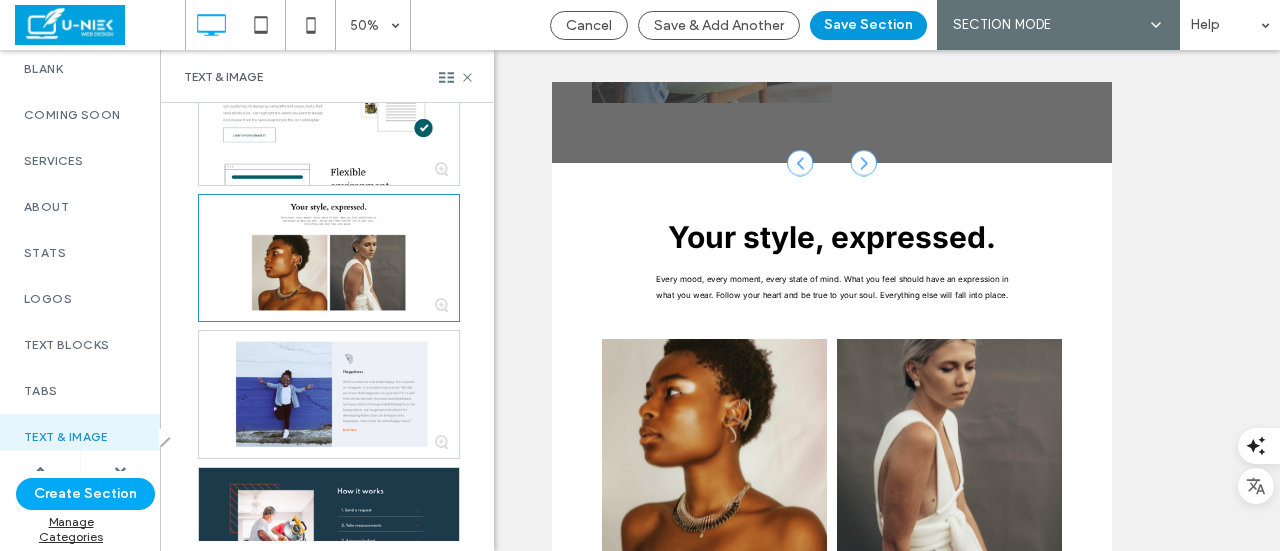 click on "Save Section" at bounding box center (868, 25) 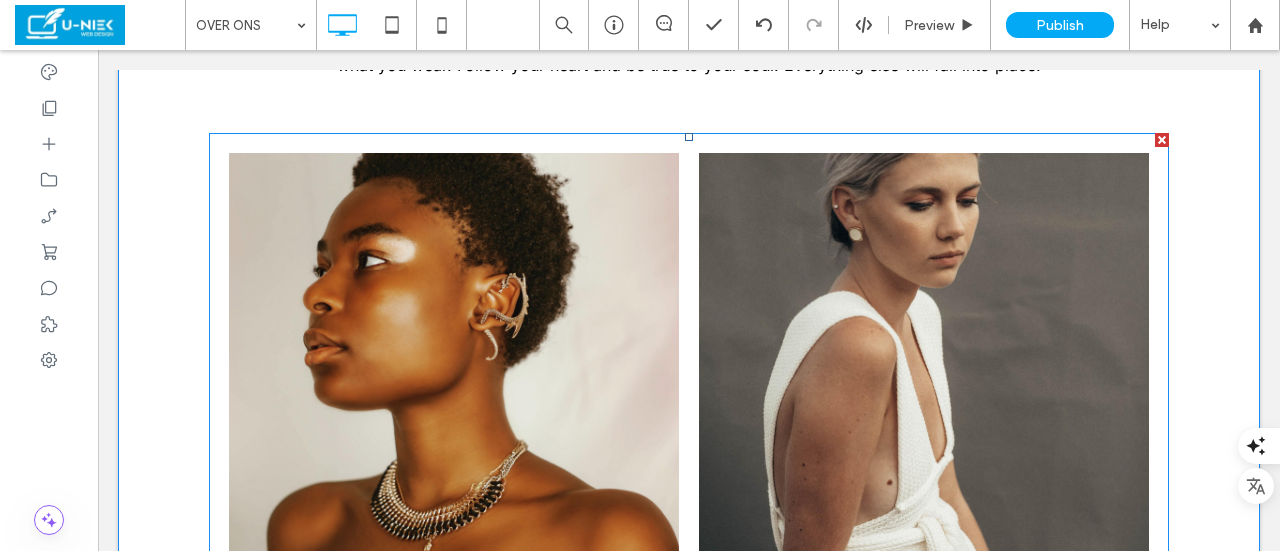 scroll, scrollTop: 1200, scrollLeft: 0, axis: vertical 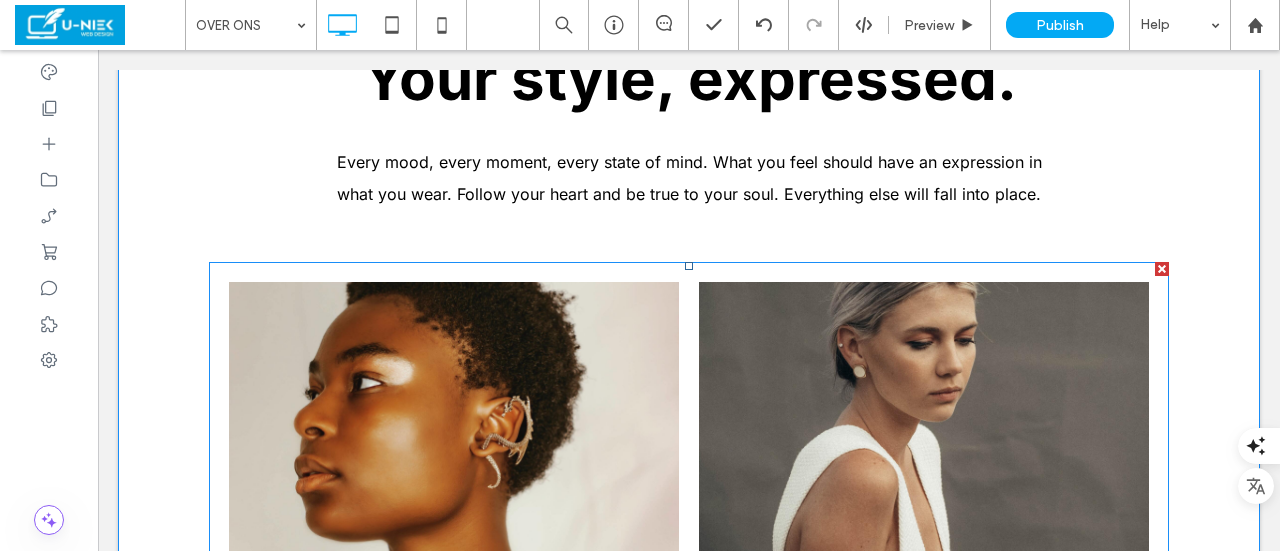 click at bounding box center [454, 506] 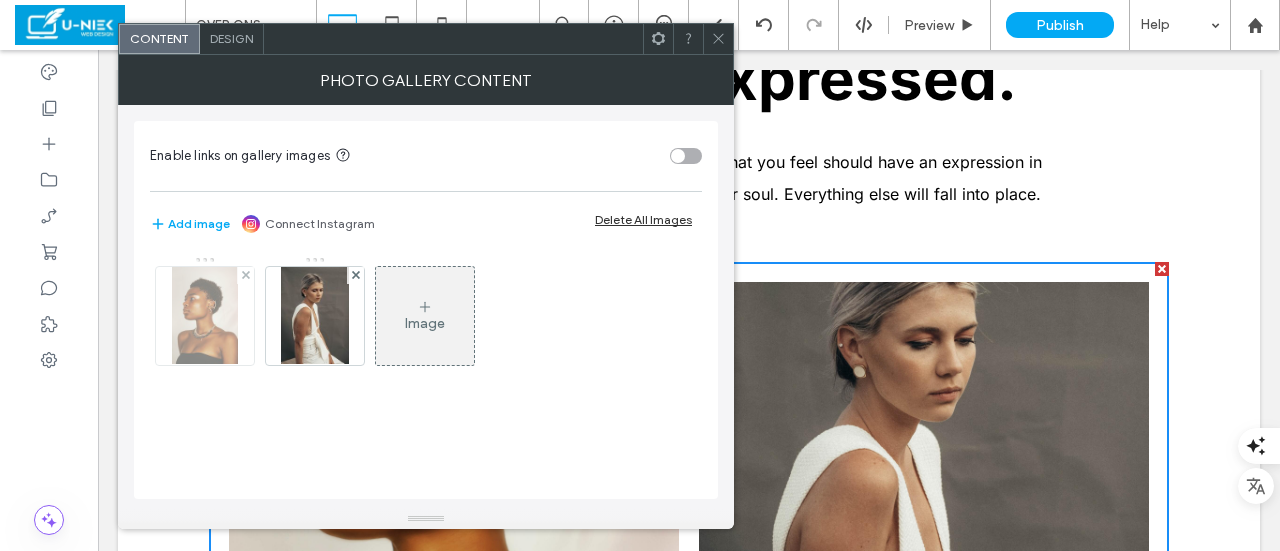 click at bounding box center (204, 316) 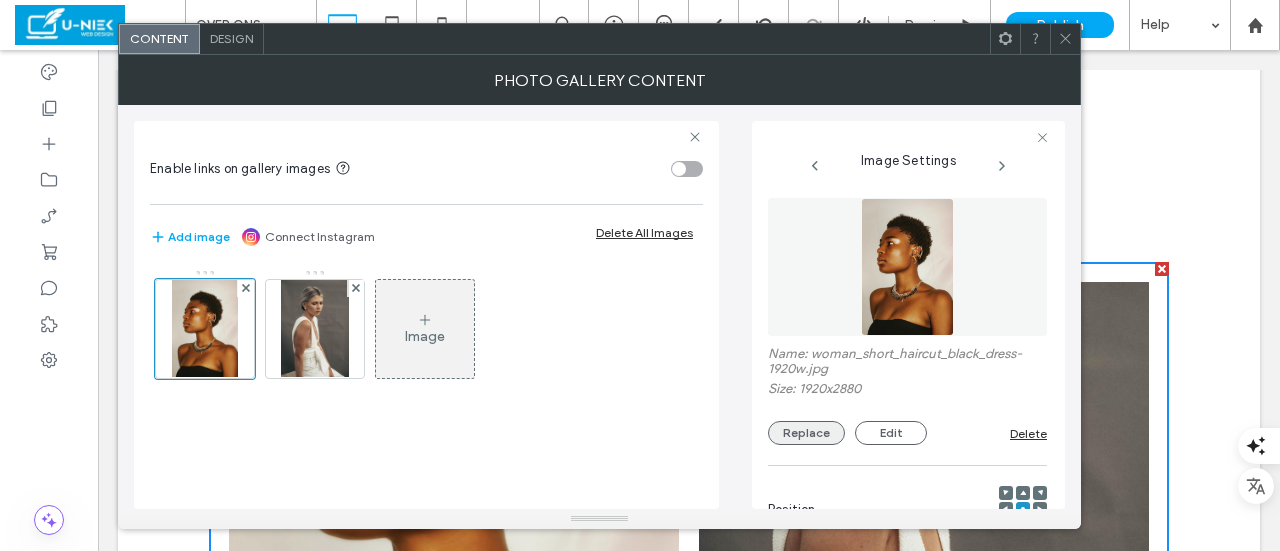 click on "Replace" at bounding box center (806, 433) 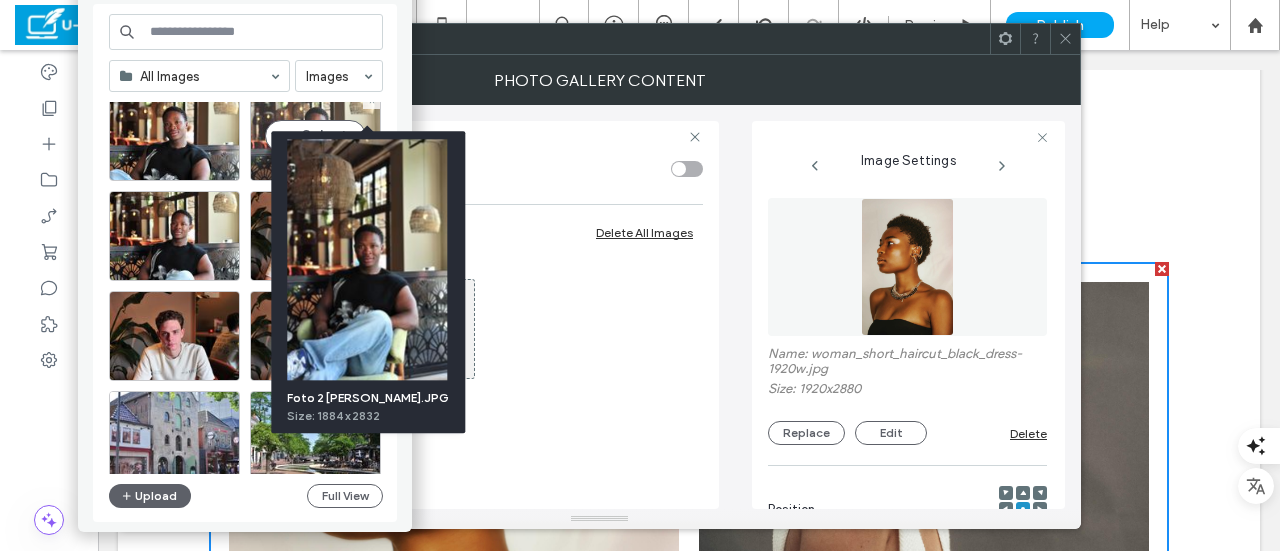 scroll, scrollTop: 400, scrollLeft: 0, axis: vertical 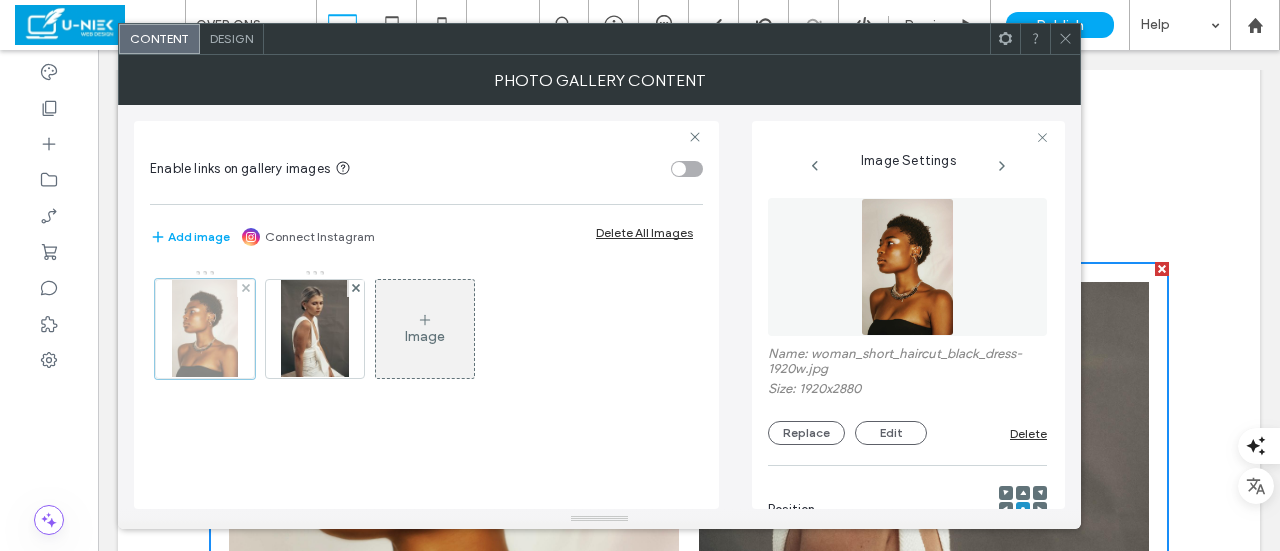 click at bounding box center (205, 329) 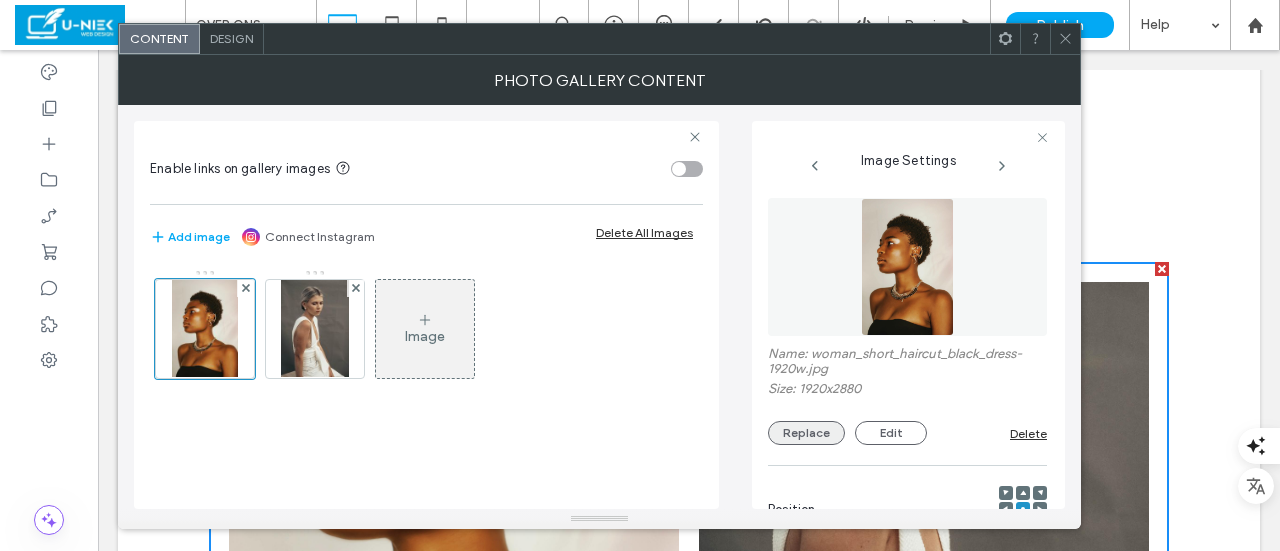 click on "Replace" at bounding box center [806, 433] 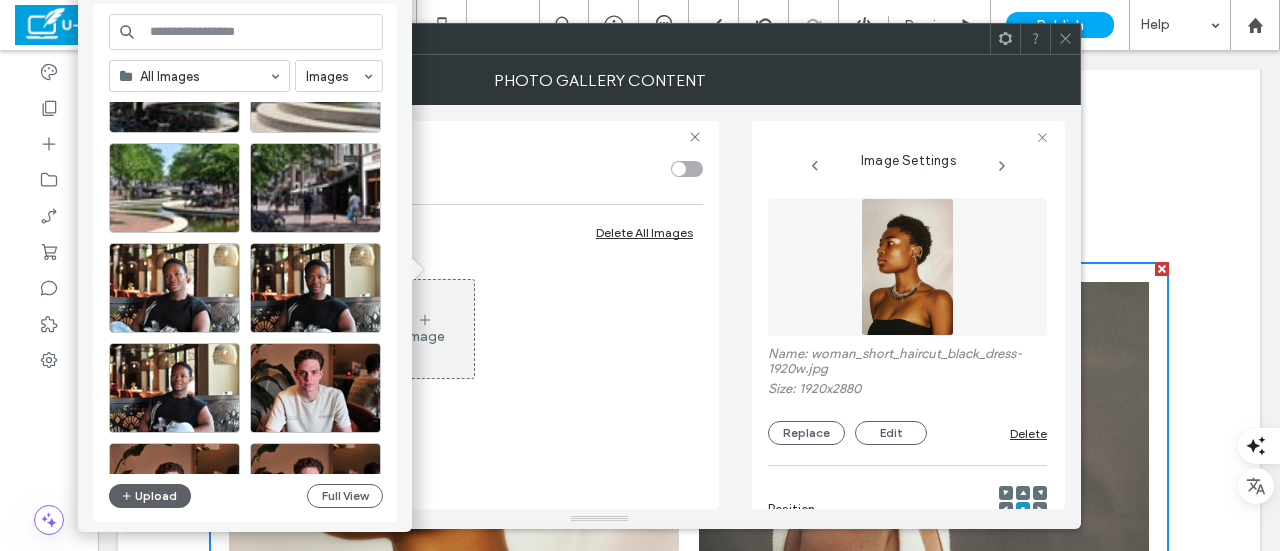 scroll, scrollTop: 216, scrollLeft: 0, axis: vertical 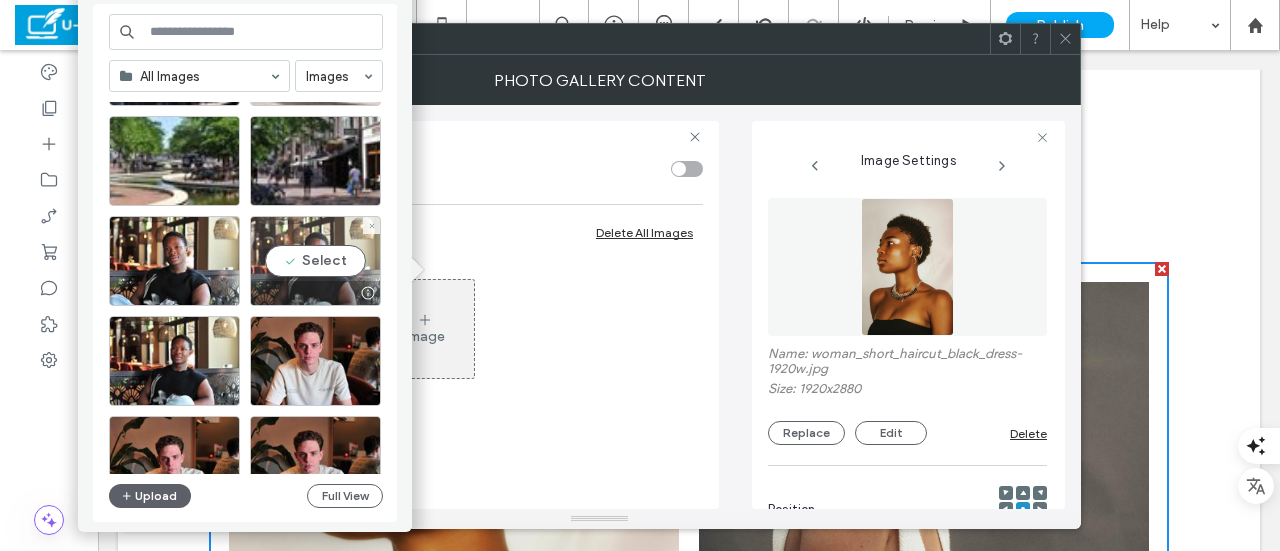 click on "Select" at bounding box center [315, 261] 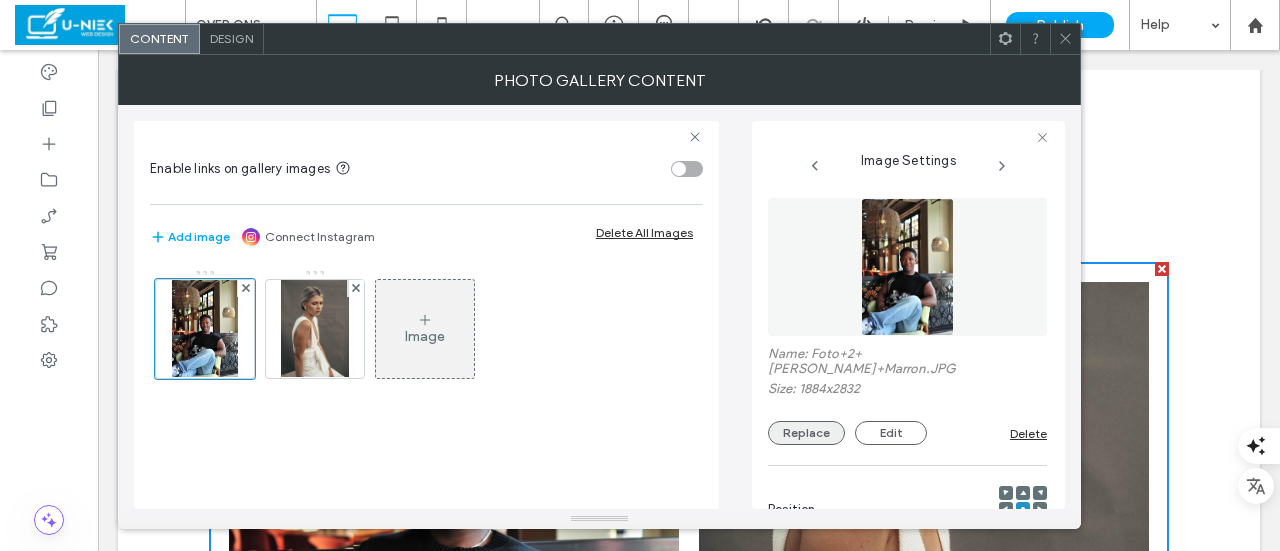 click on "Replace" at bounding box center [806, 433] 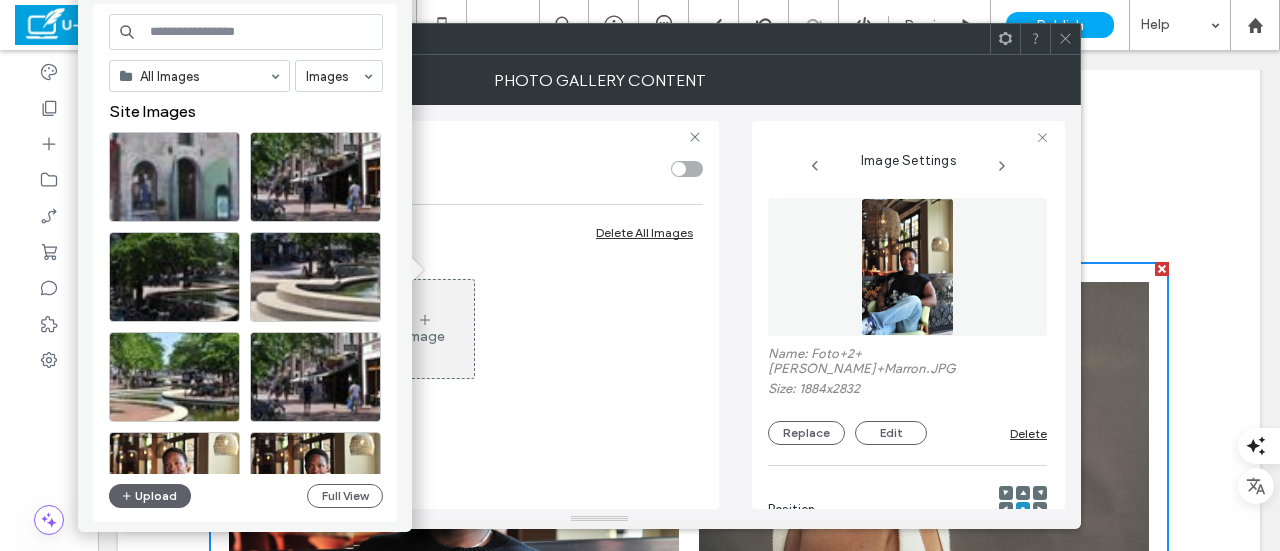 click at bounding box center (49, 300) 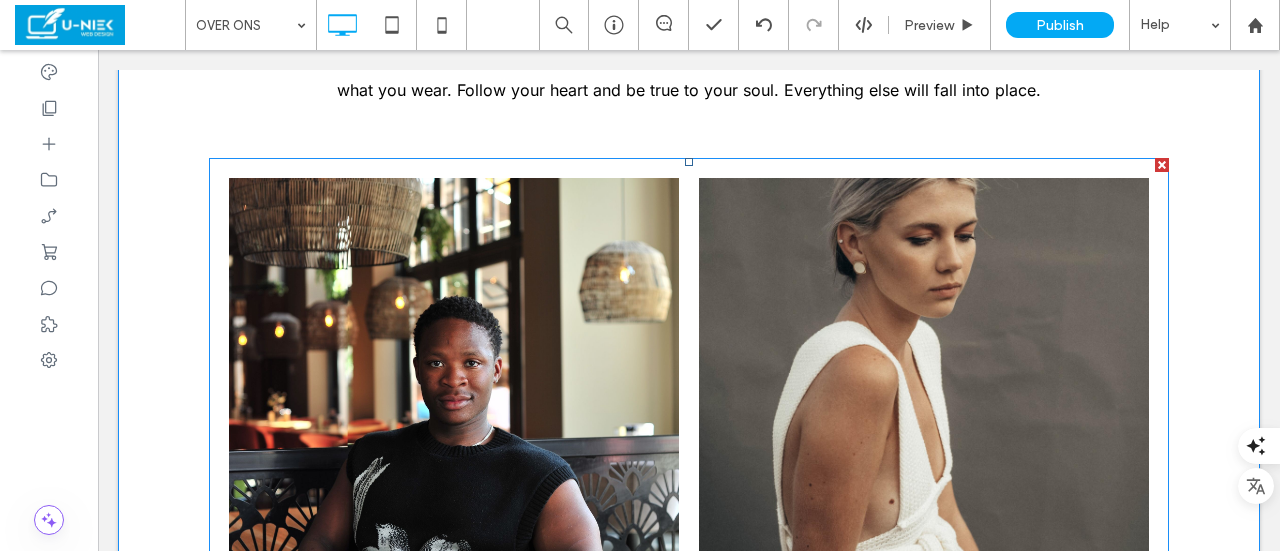 scroll, scrollTop: 1200, scrollLeft: 0, axis: vertical 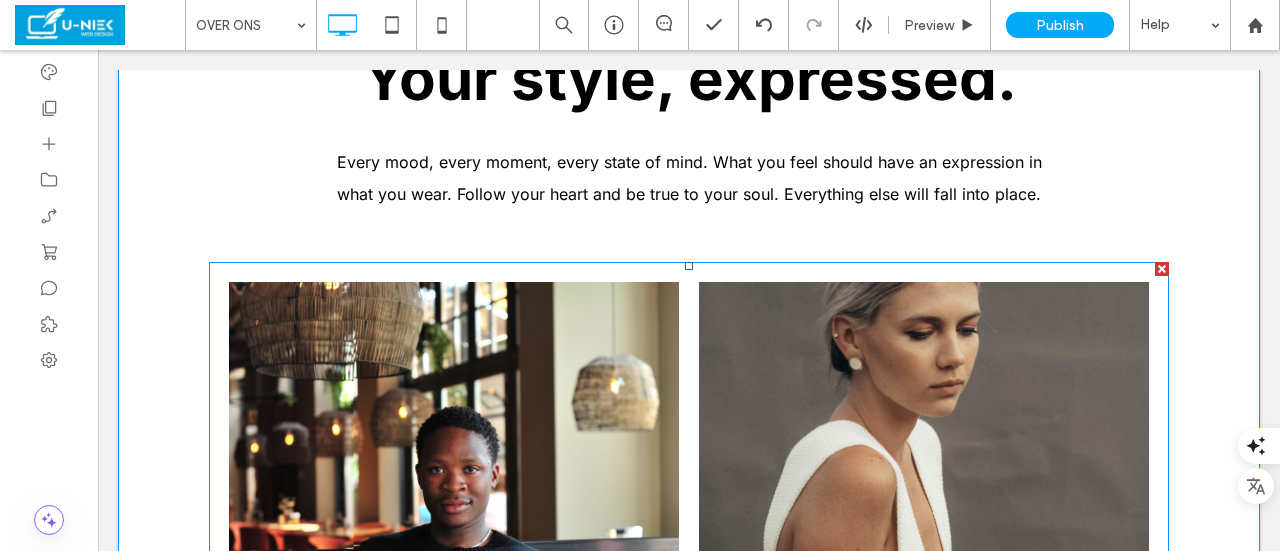 click at bounding box center (924, 506) 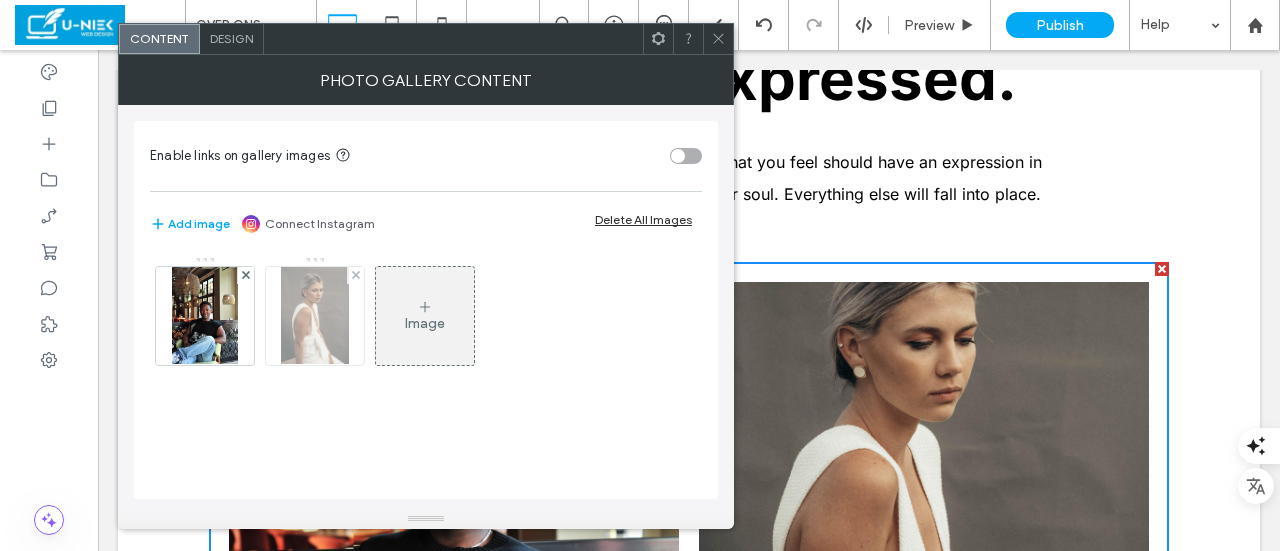 click at bounding box center (315, 316) 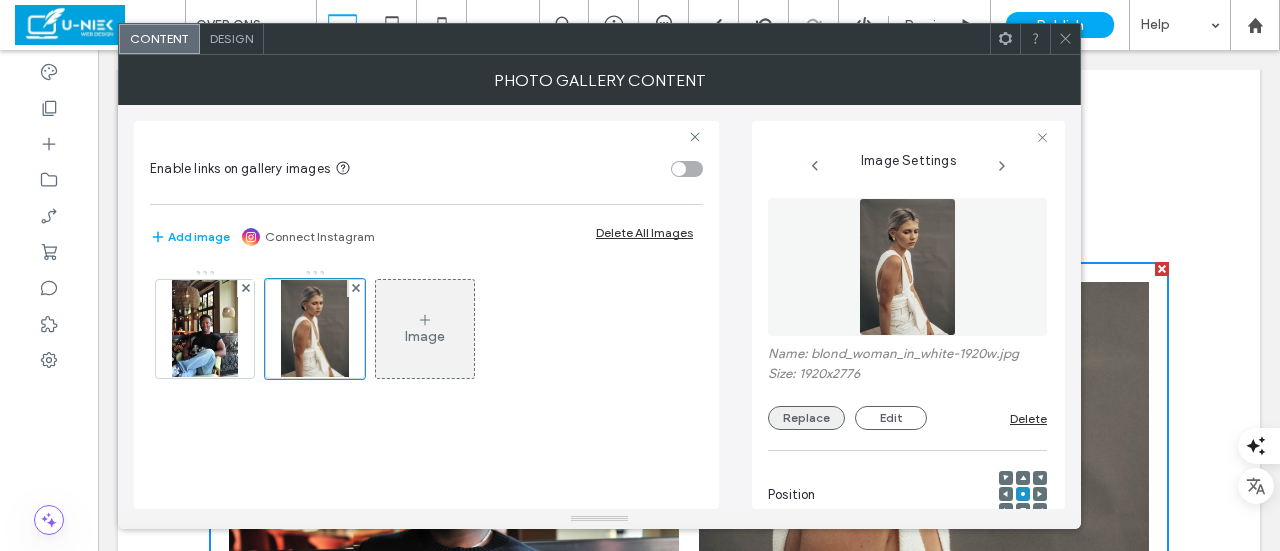 click on "Replace" at bounding box center (806, 418) 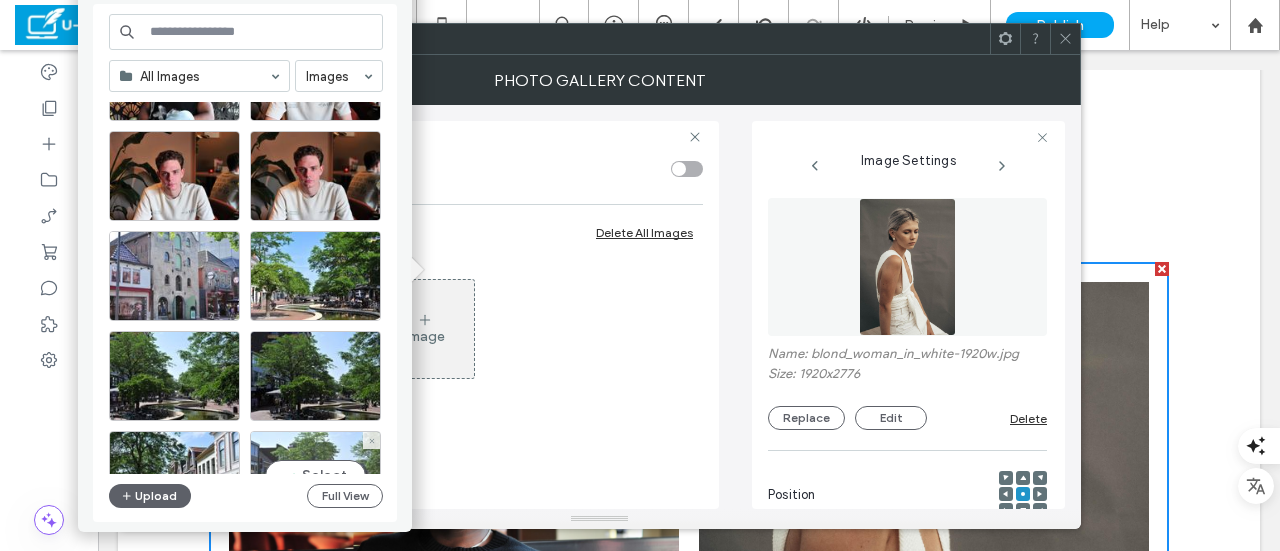 scroll, scrollTop: 400, scrollLeft: 0, axis: vertical 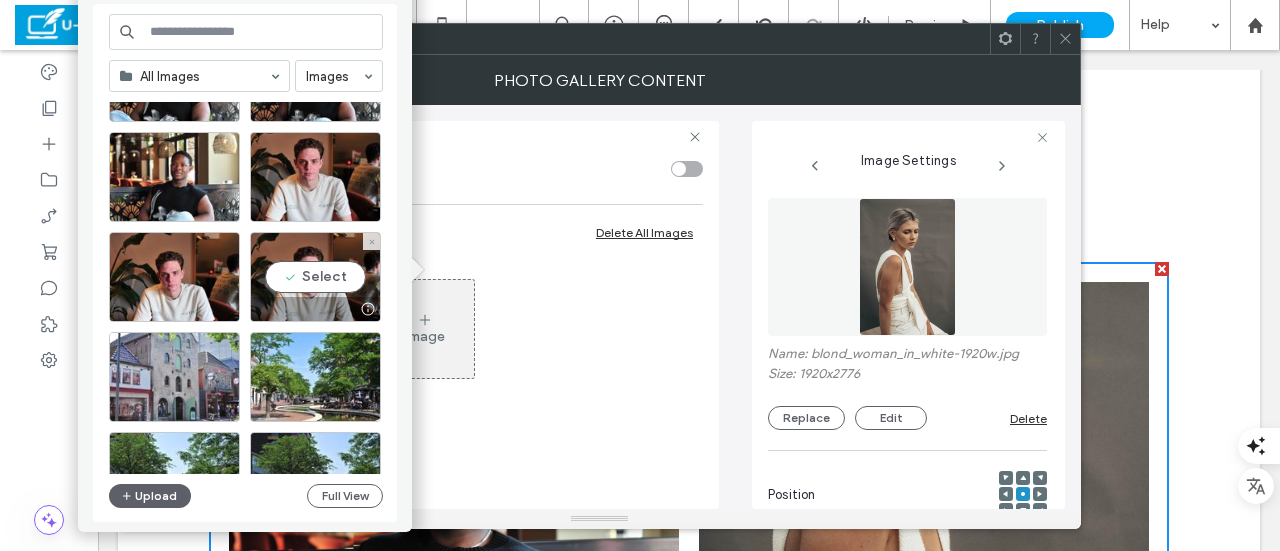 click on "Select" at bounding box center (315, 277) 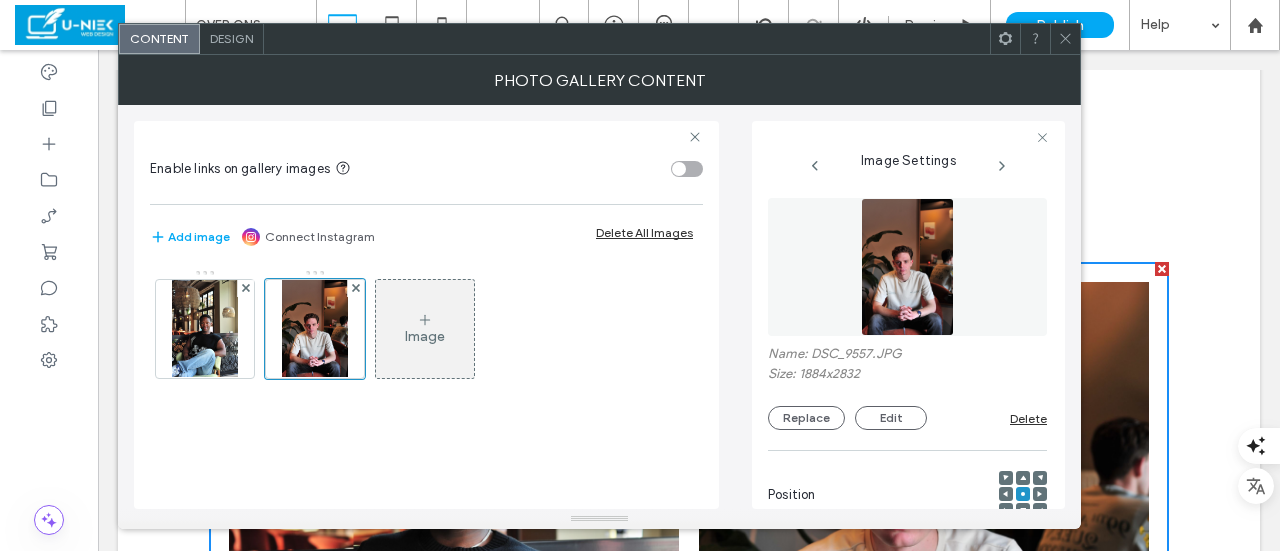 click at bounding box center [1065, 39] 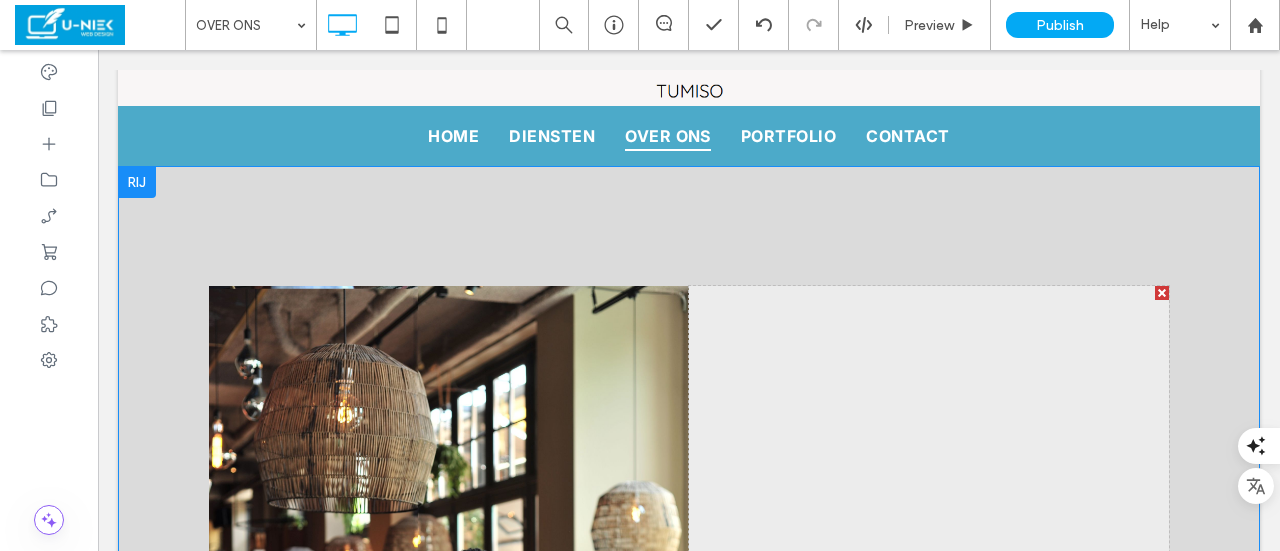 scroll, scrollTop: 0, scrollLeft: 0, axis: both 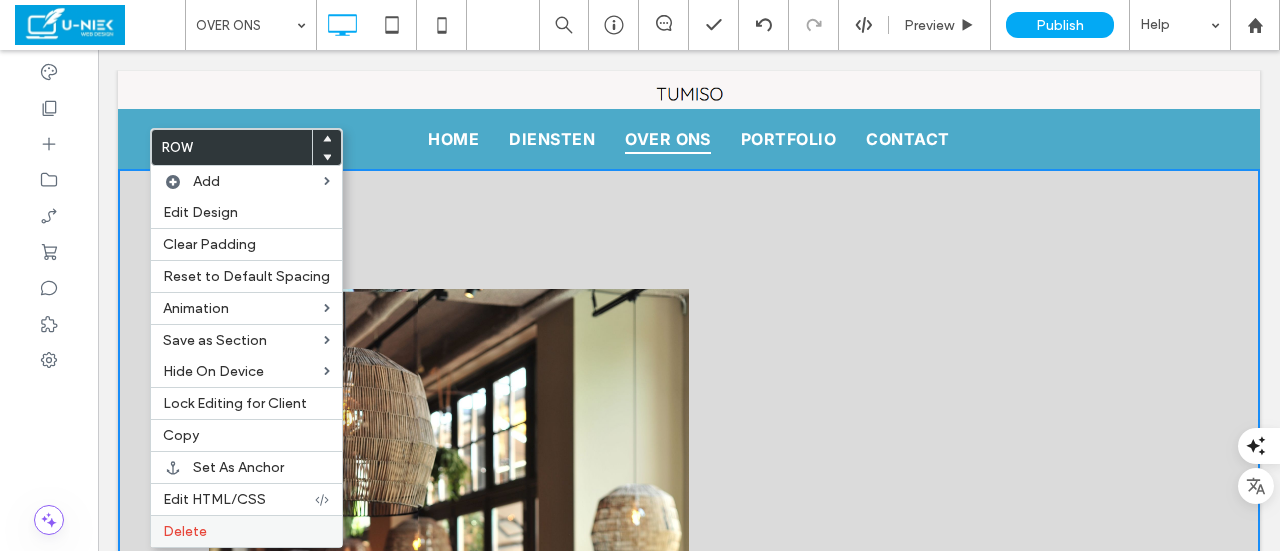 click on "Delete" at bounding box center (246, 531) 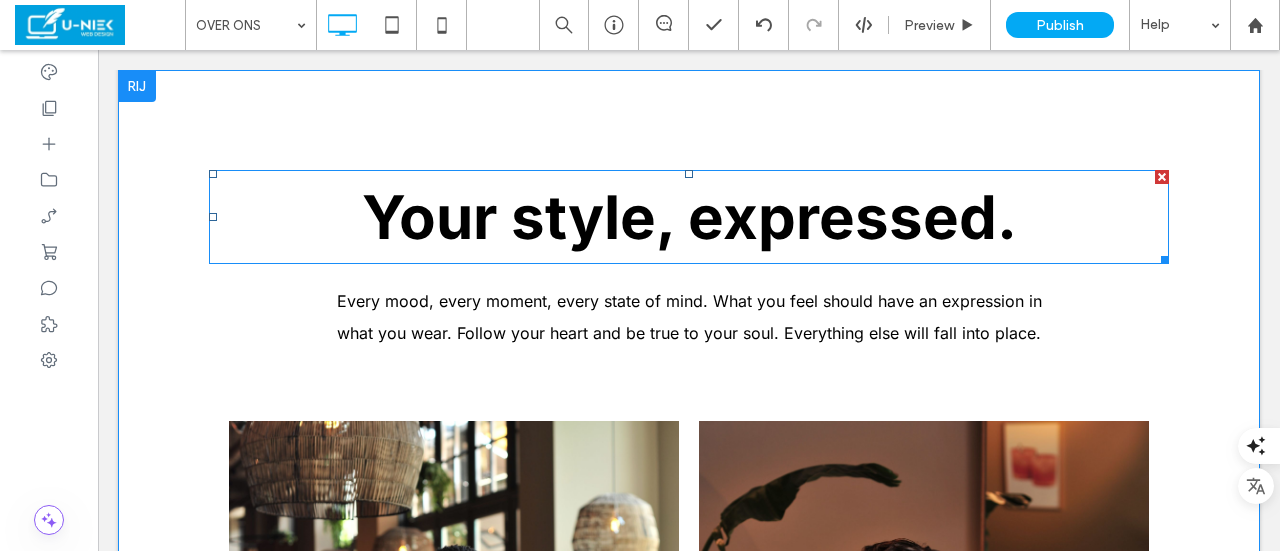 scroll, scrollTop: 0, scrollLeft: 0, axis: both 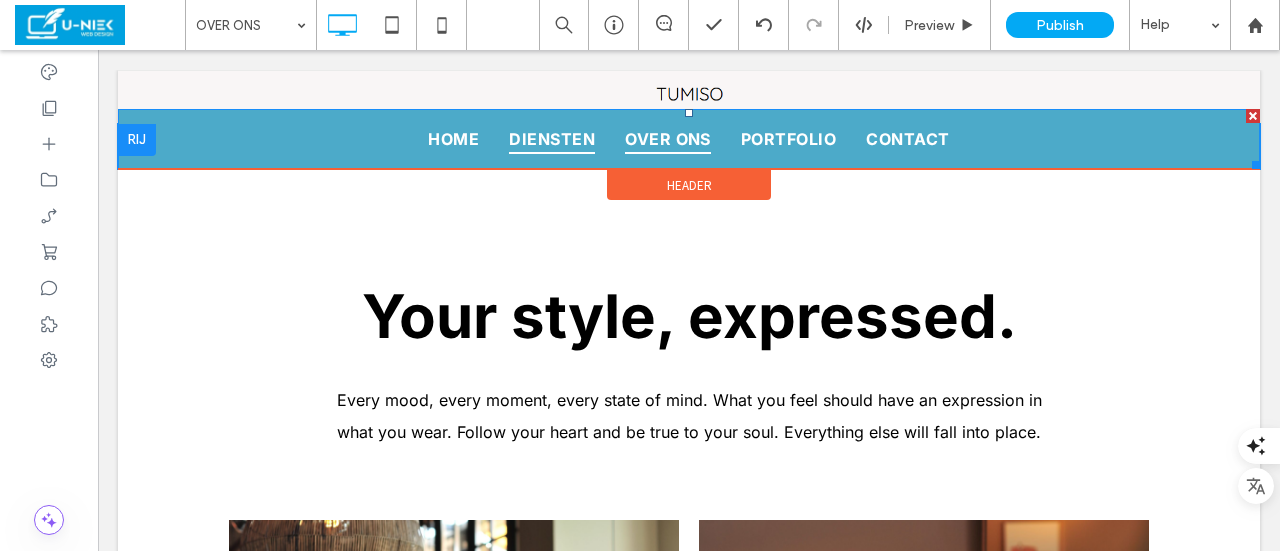 click on "DIENSTEN" at bounding box center (552, 139) 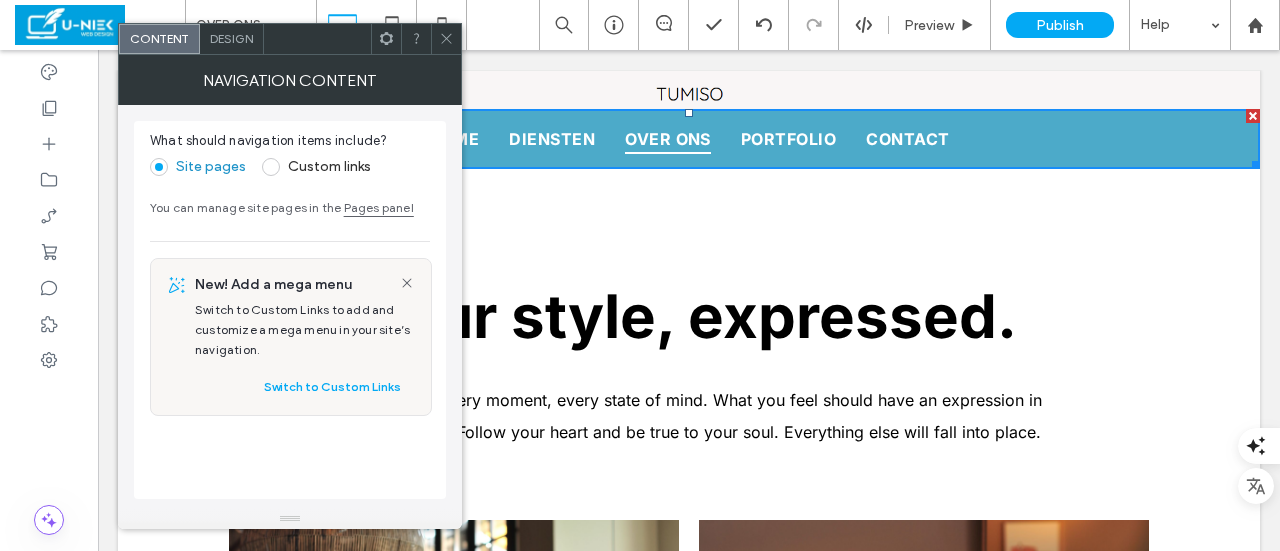 click at bounding box center (49, 300) 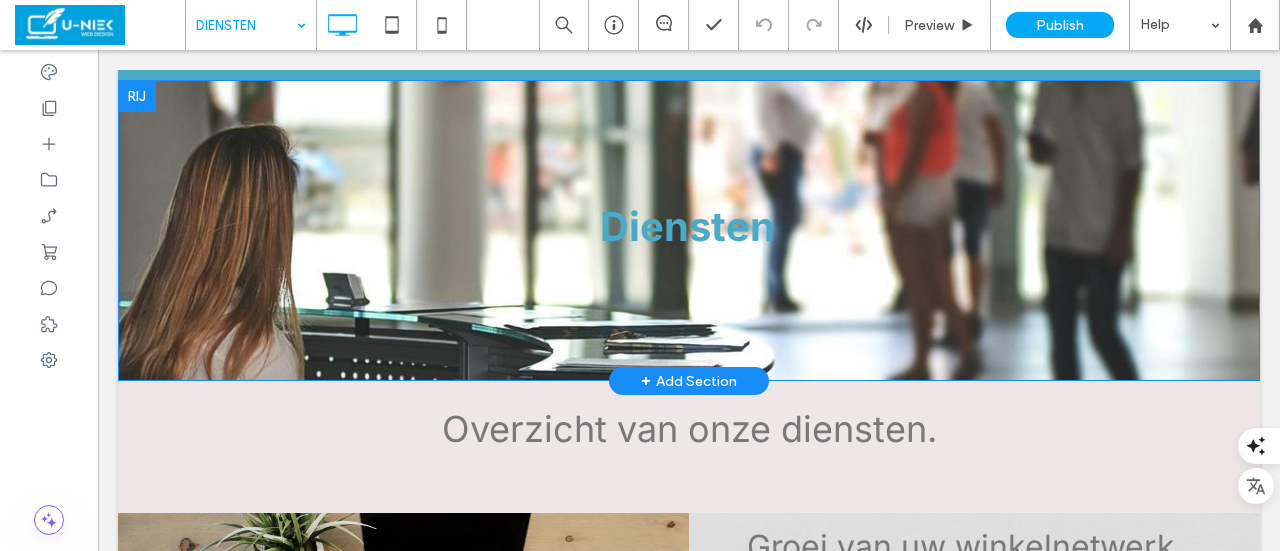 scroll, scrollTop: 0, scrollLeft: 0, axis: both 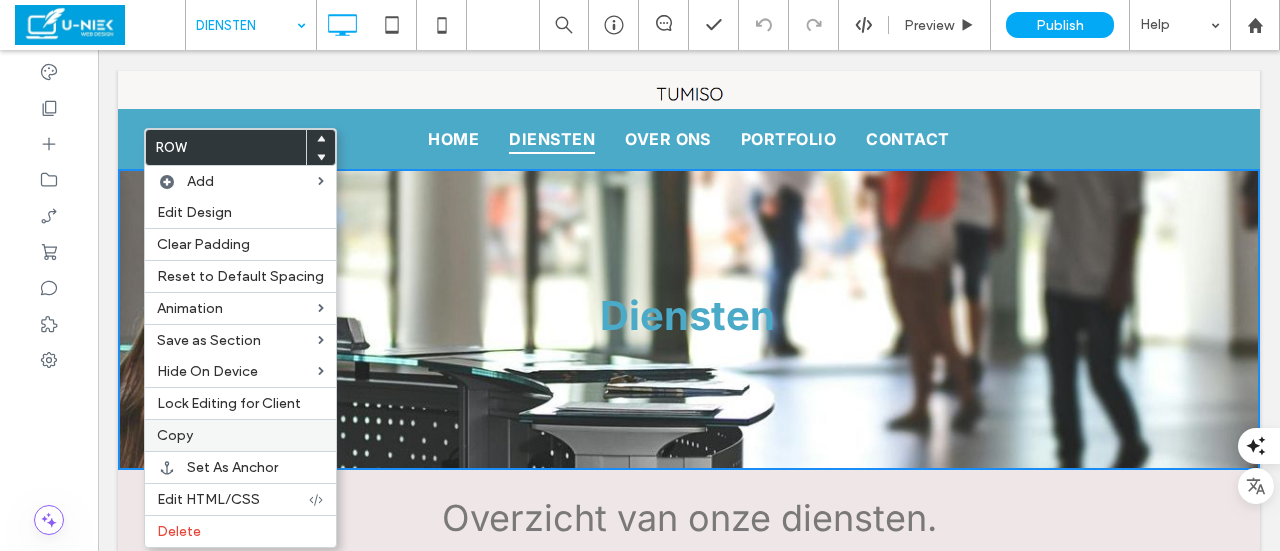 click on "Copy" at bounding box center [240, 435] 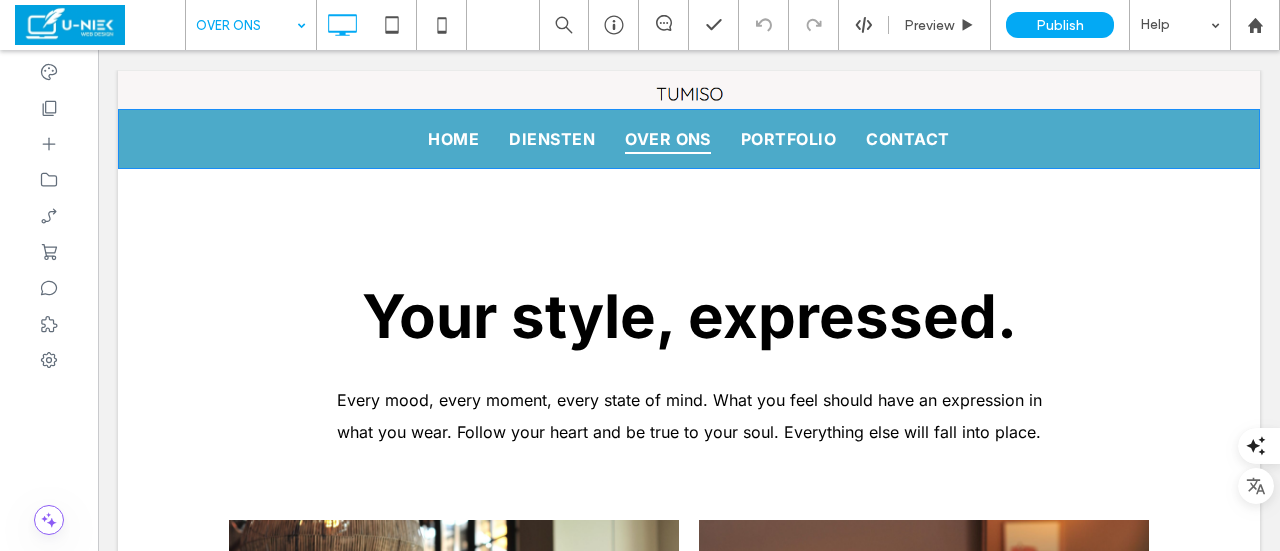 scroll, scrollTop: 0, scrollLeft: 0, axis: both 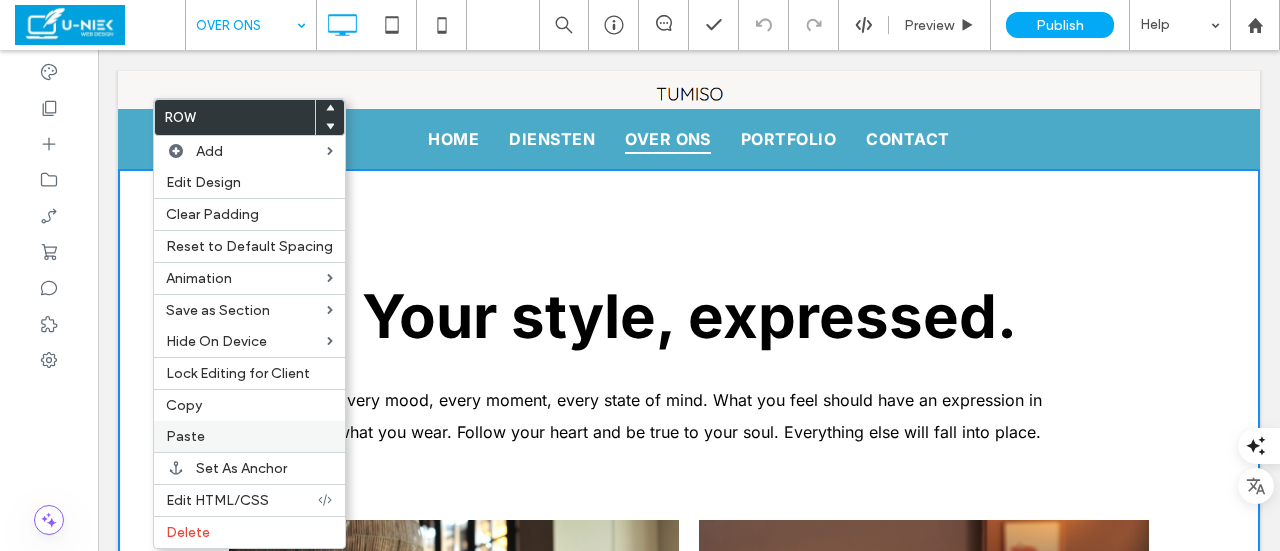 click on "Paste" at bounding box center (249, 436) 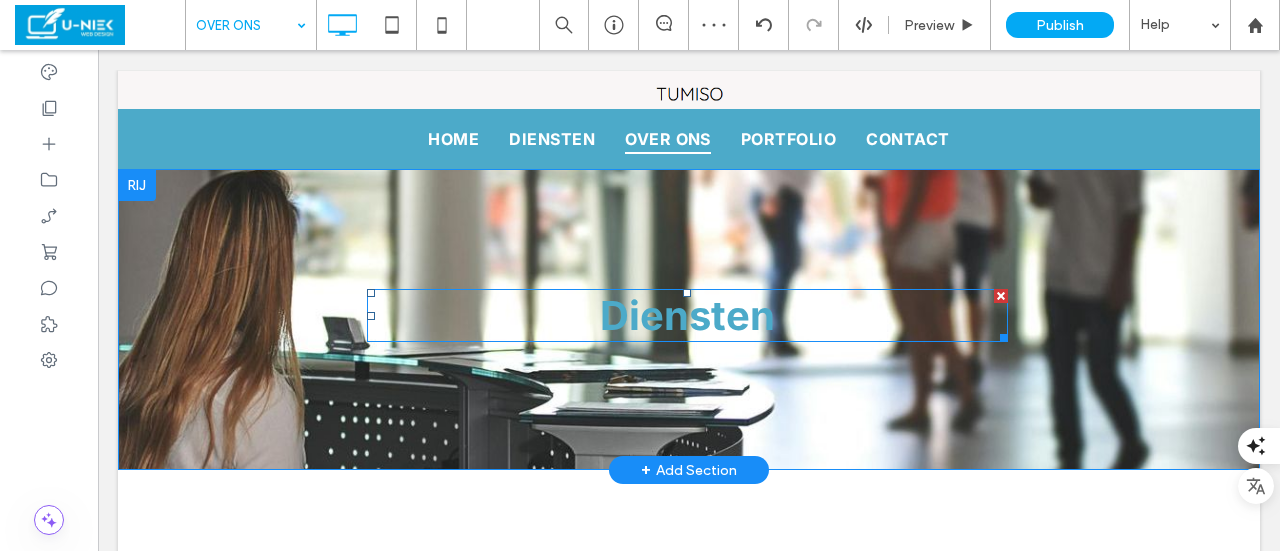click on "Diensten" at bounding box center [687, 315] 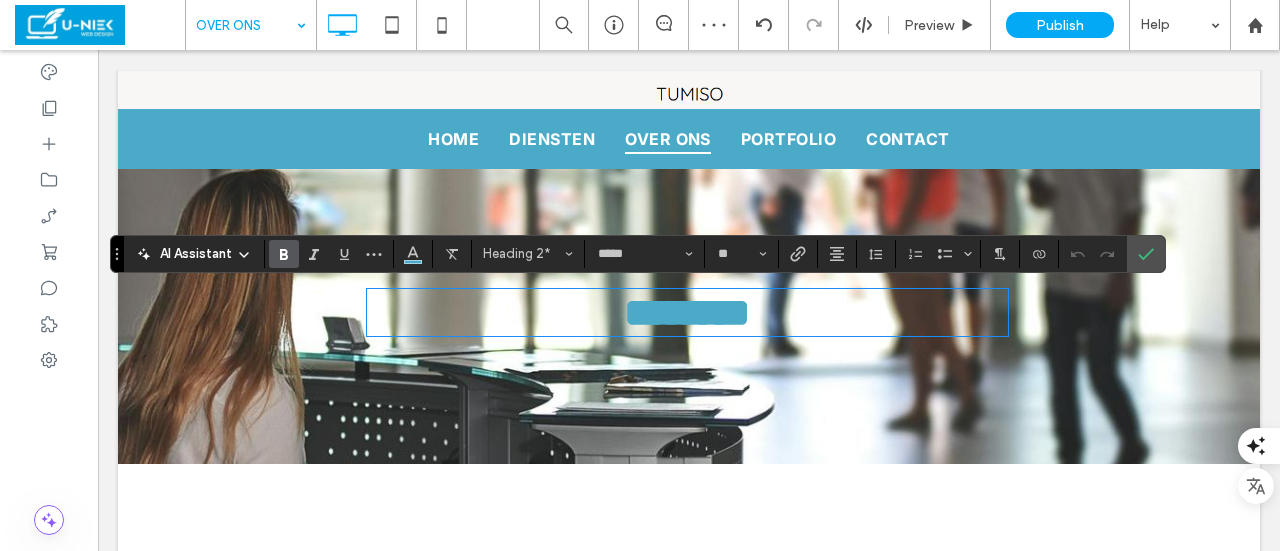 click on "********" at bounding box center (687, 312) 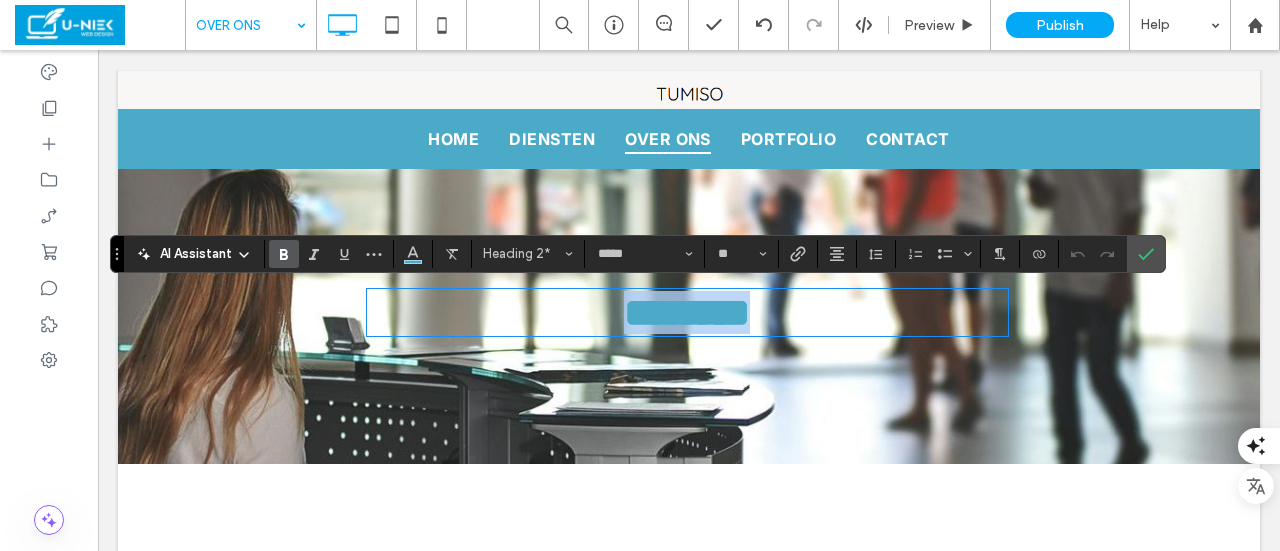drag, startPoint x: 769, startPoint y: 325, endPoint x: 466, endPoint y: 351, distance: 304.11346 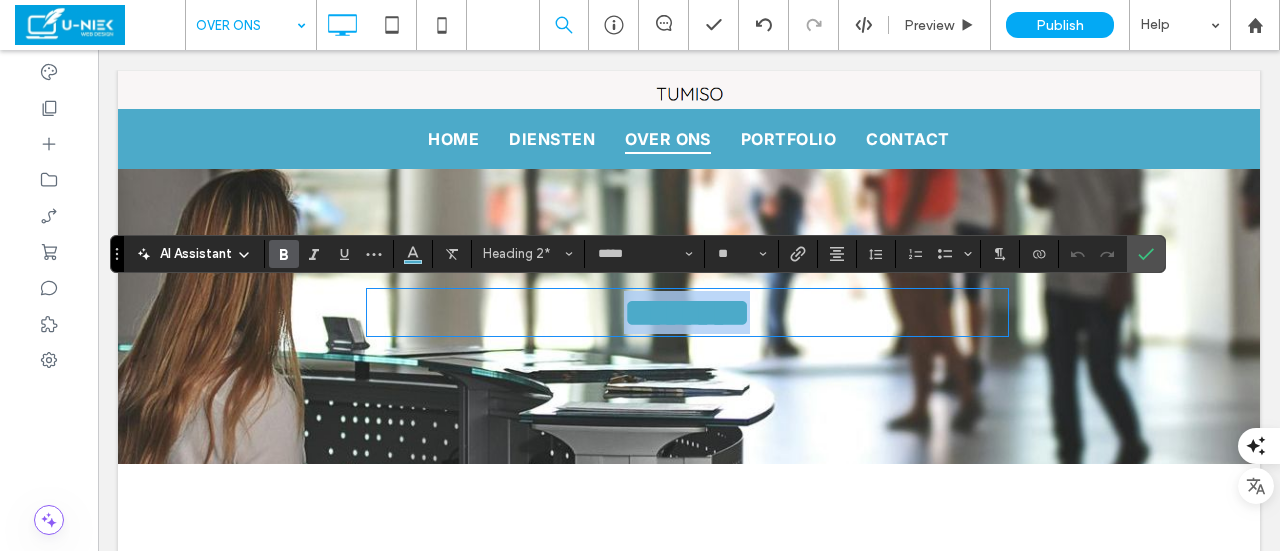 type 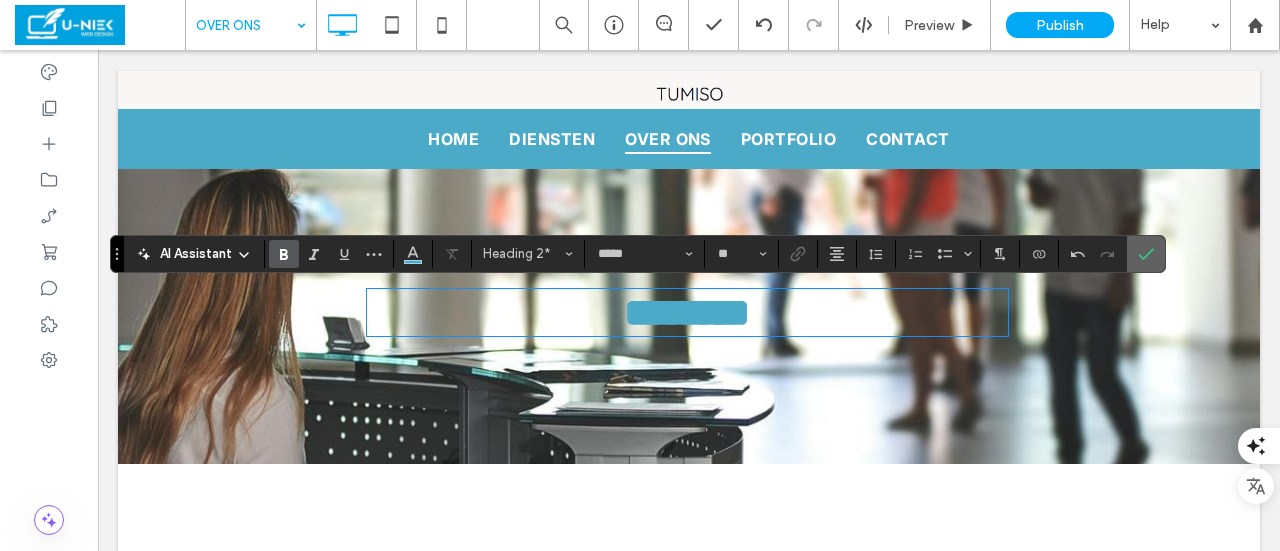 click 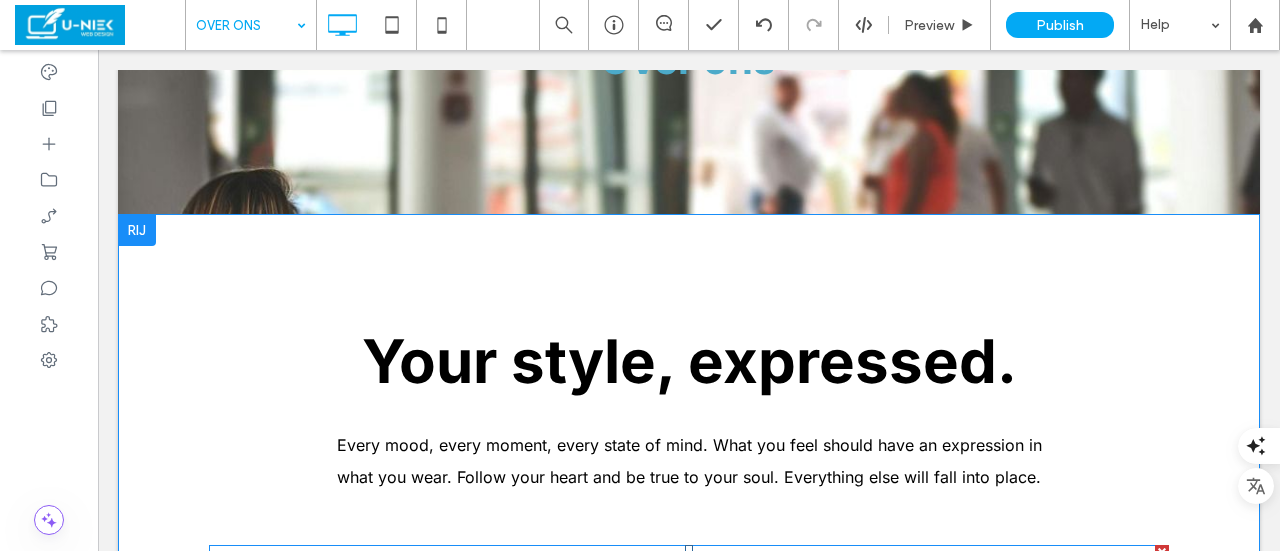 scroll, scrollTop: 200, scrollLeft: 0, axis: vertical 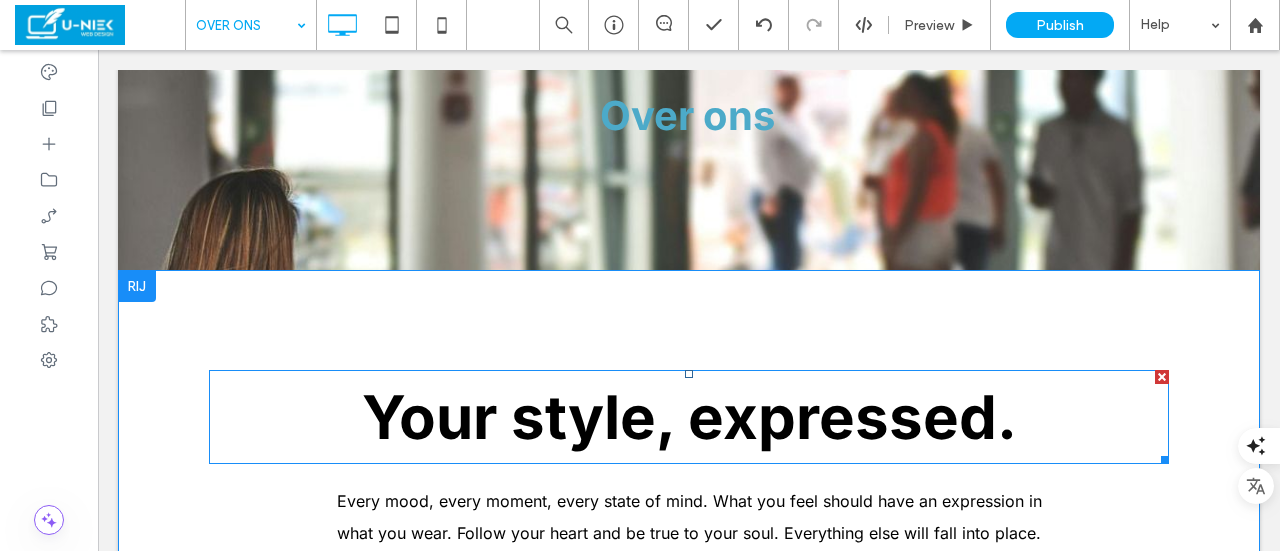click on "Your style, expressed." at bounding box center [689, 417] 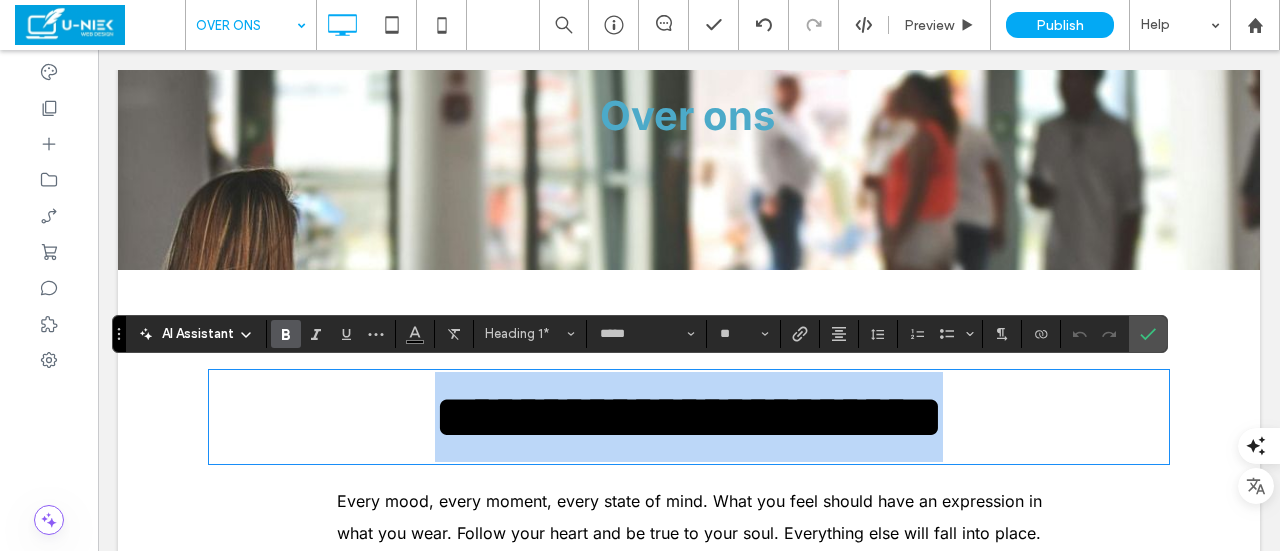 click on "**********" at bounding box center [689, 417] 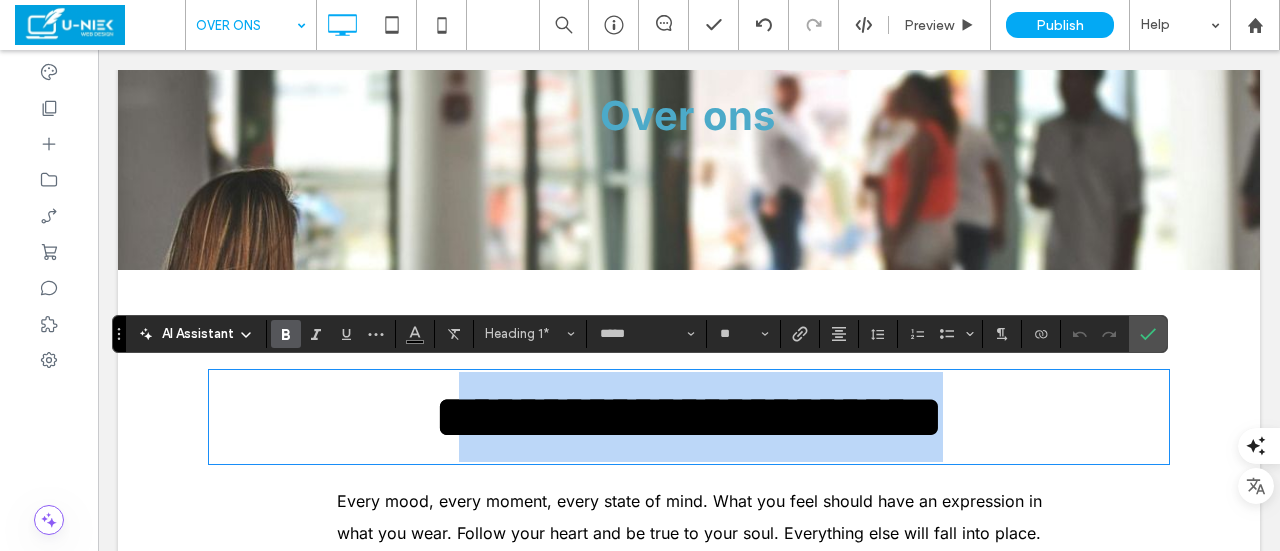 drag, startPoint x: 384, startPoint y: 431, endPoint x: 1180, endPoint y: 440, distance: 796.0509 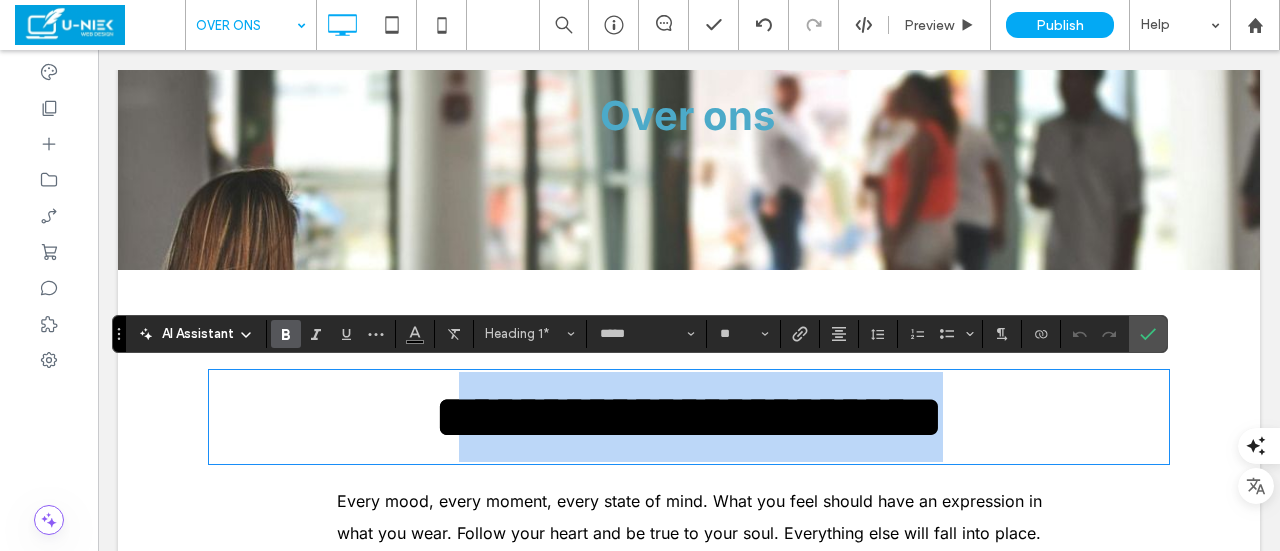 type 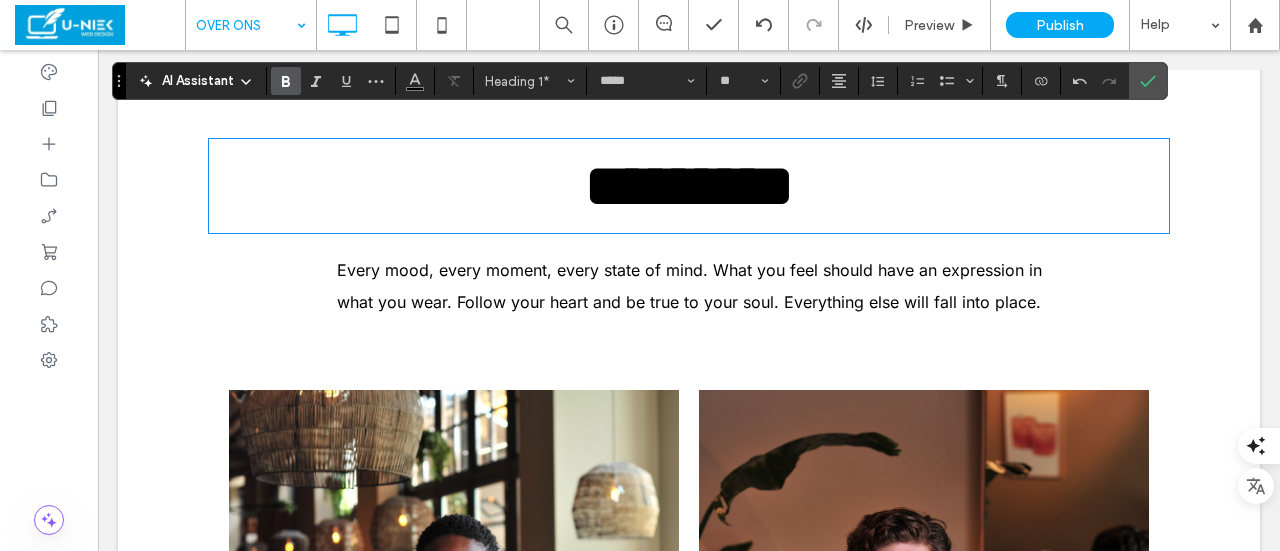scroll, scrollTop: 400, scrollLeft: 0, axis: vertical 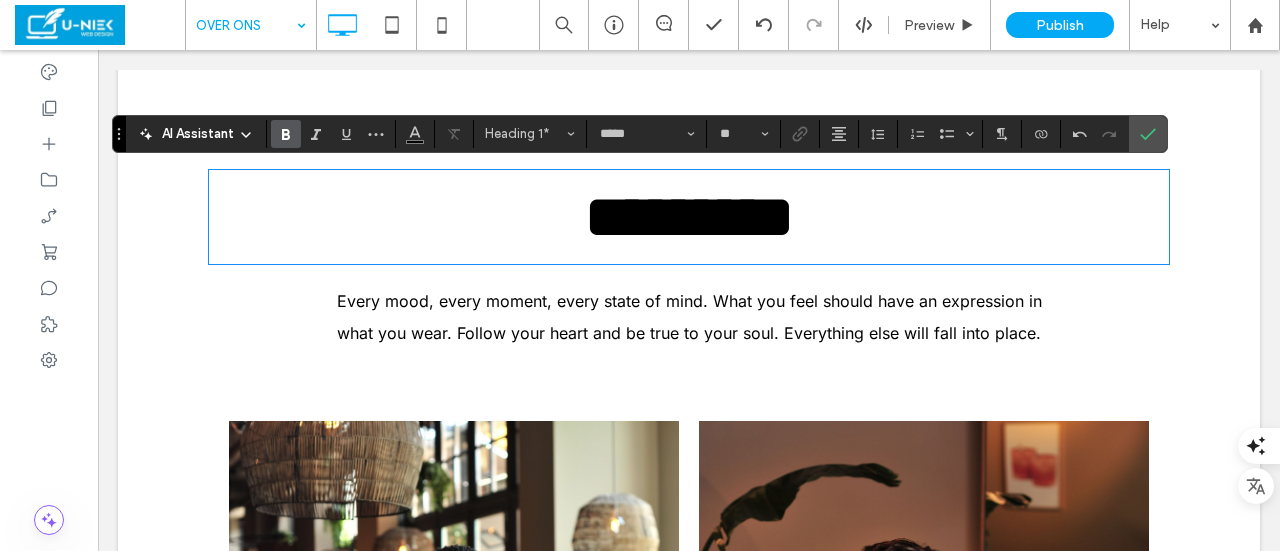 click on "Every mood, every moment, every state of mind. What you feel should have an expression in what you wear. Follow your heart and be true to your soul. Everything else will fall into place." at bounding box center [689, 317] 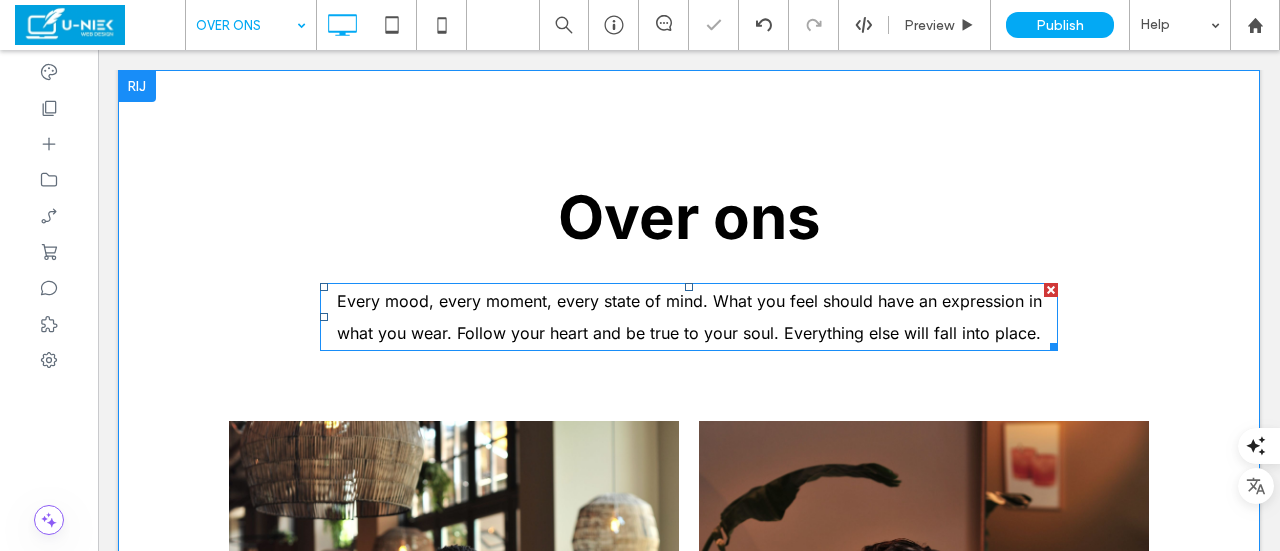 click on "Every mood, every moment, every state of mind. What you feel should have an expression in what you wear. Follow your heart and be true to your soul. Everything else will fall into place." at bounding box center (689, 317) 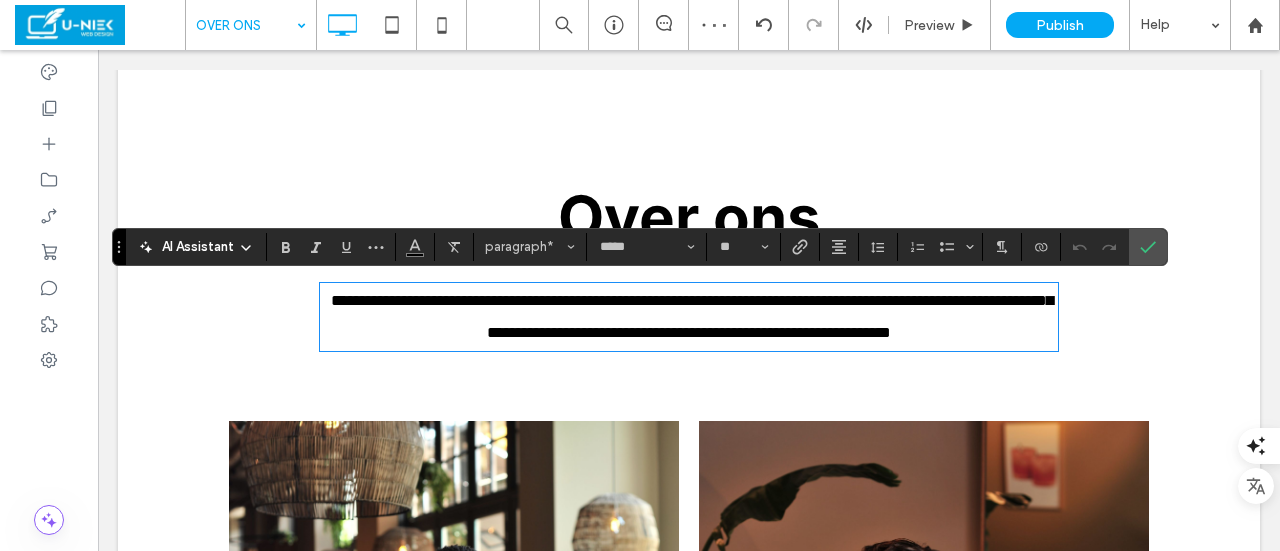 type 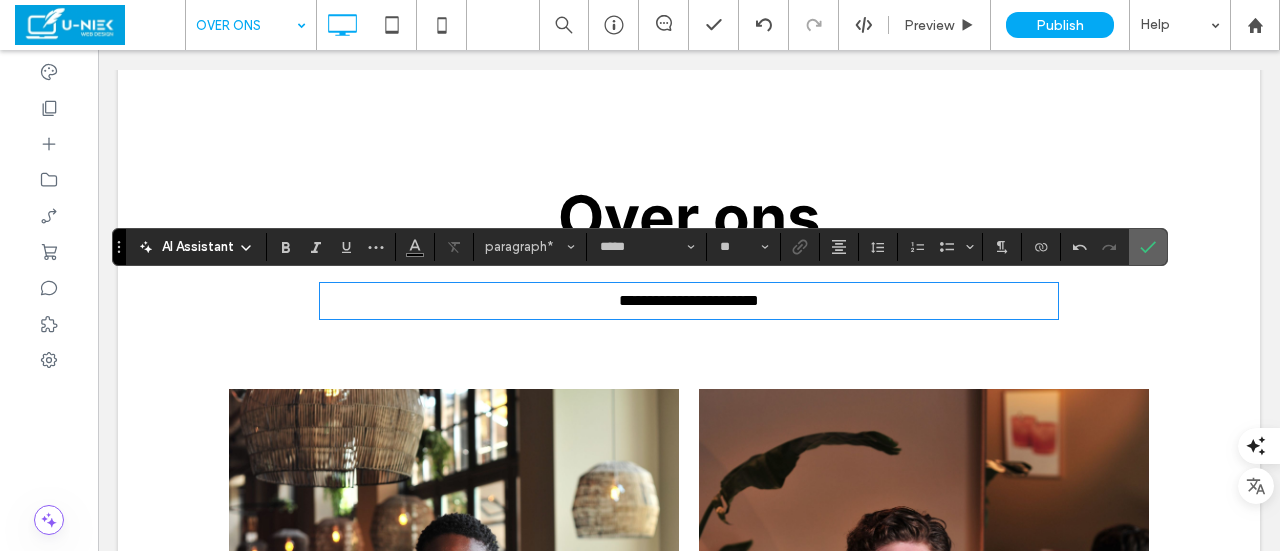 click 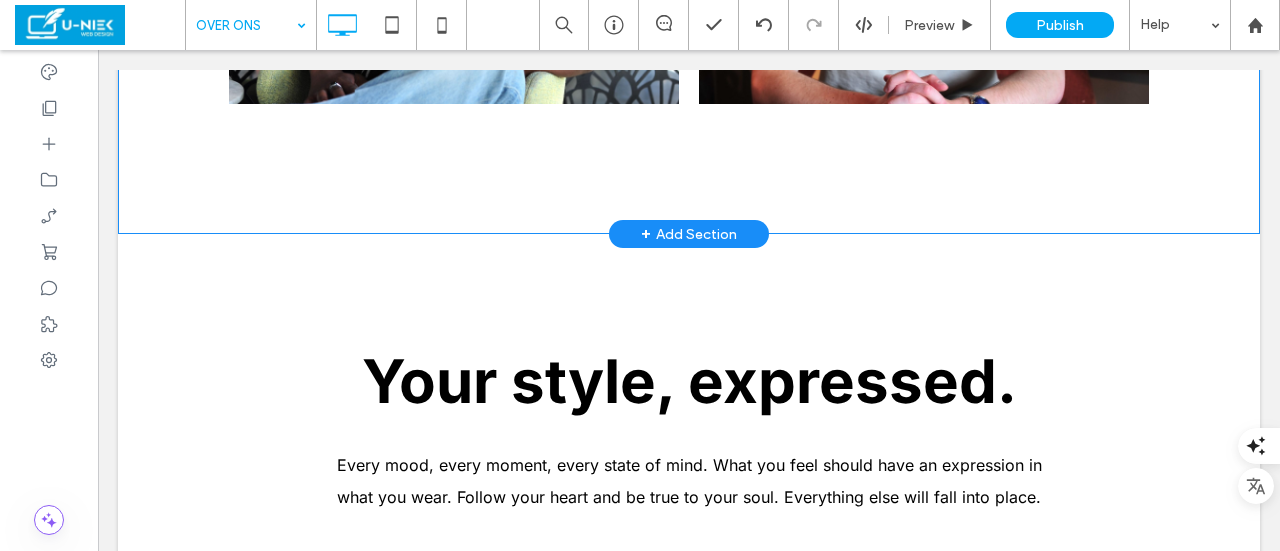 scroll, scrollTop: 1200, scrollLeft: 0, axis: vertical 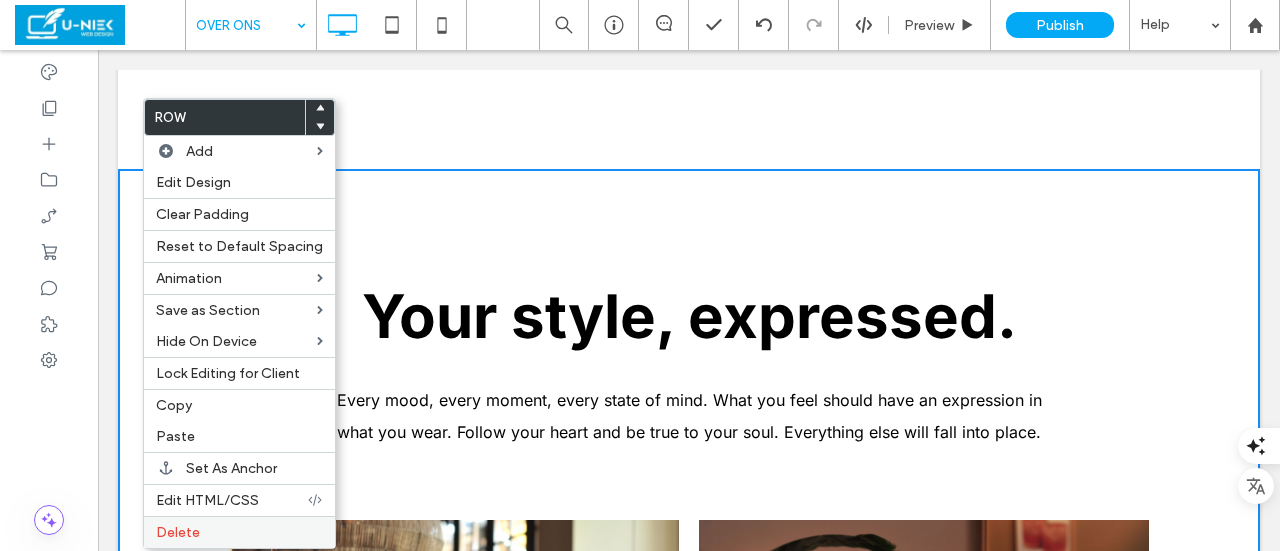 click on "Delete" at bounding box center [178, 532] 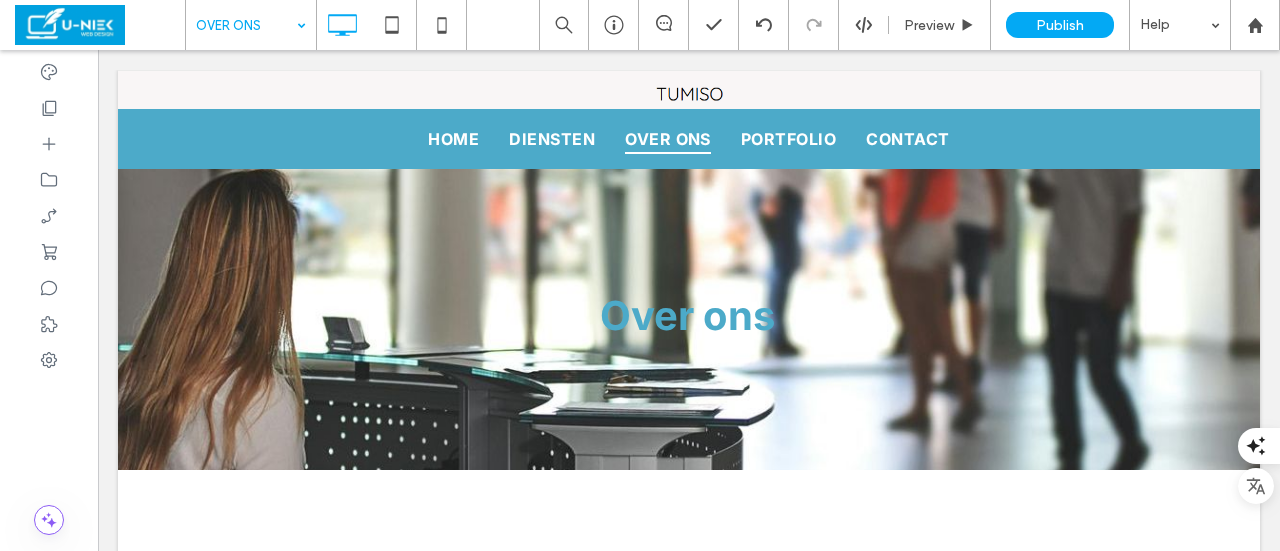 scroll, scrollTop: 0, scrollLeft: 0, axis: both 